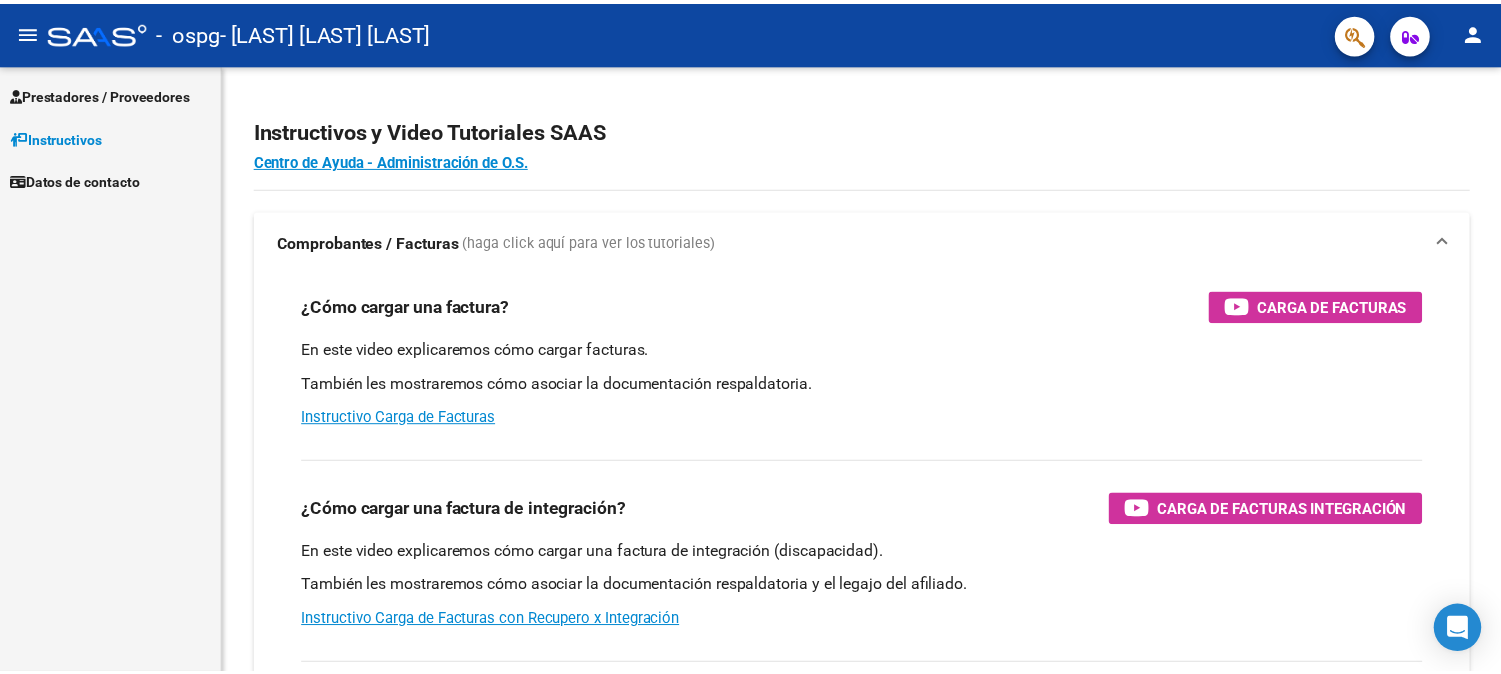 scroll, scrollTop: 0, scrollLeft: 0, axis: both 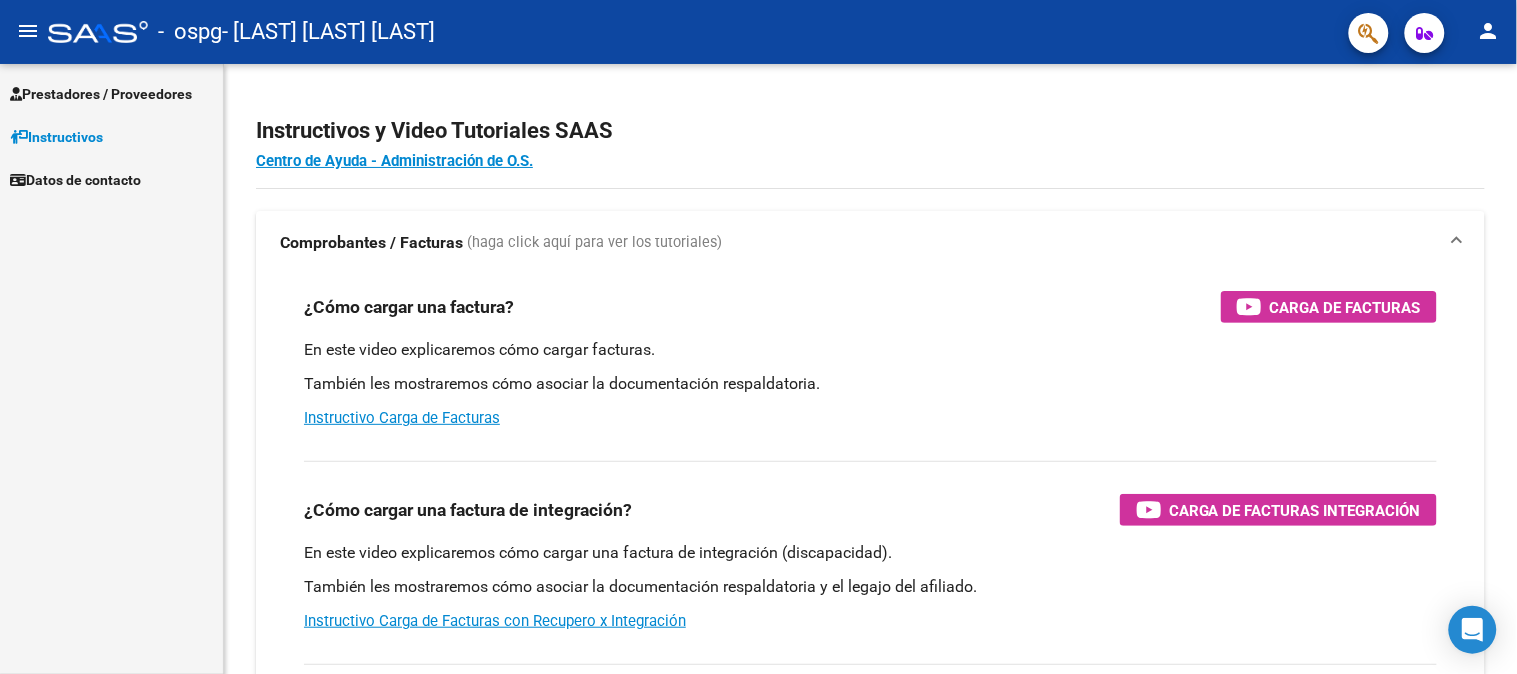 click on "Prestadores / Proveedores" at bounding box center [101, 94] 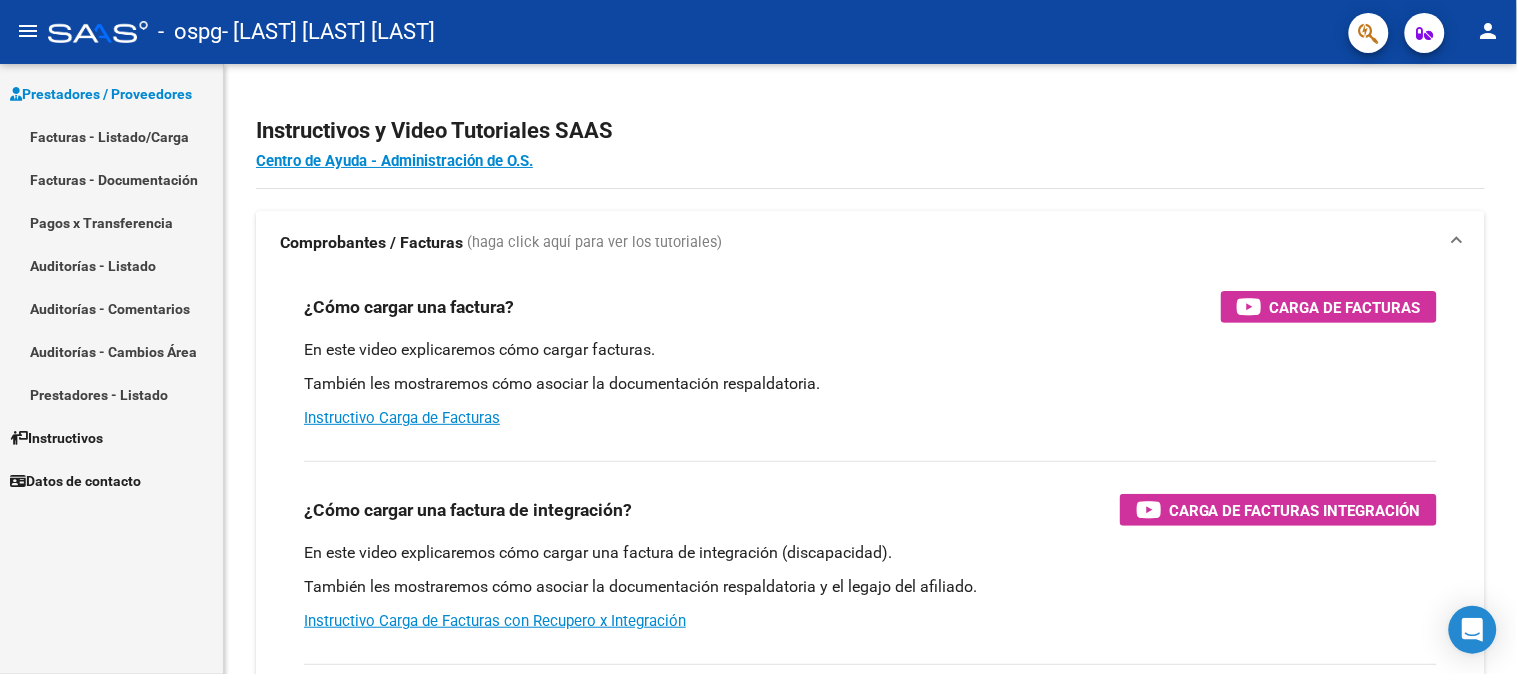 click on "Facturas - Listado/Carga" at bounding box center (111, 136) 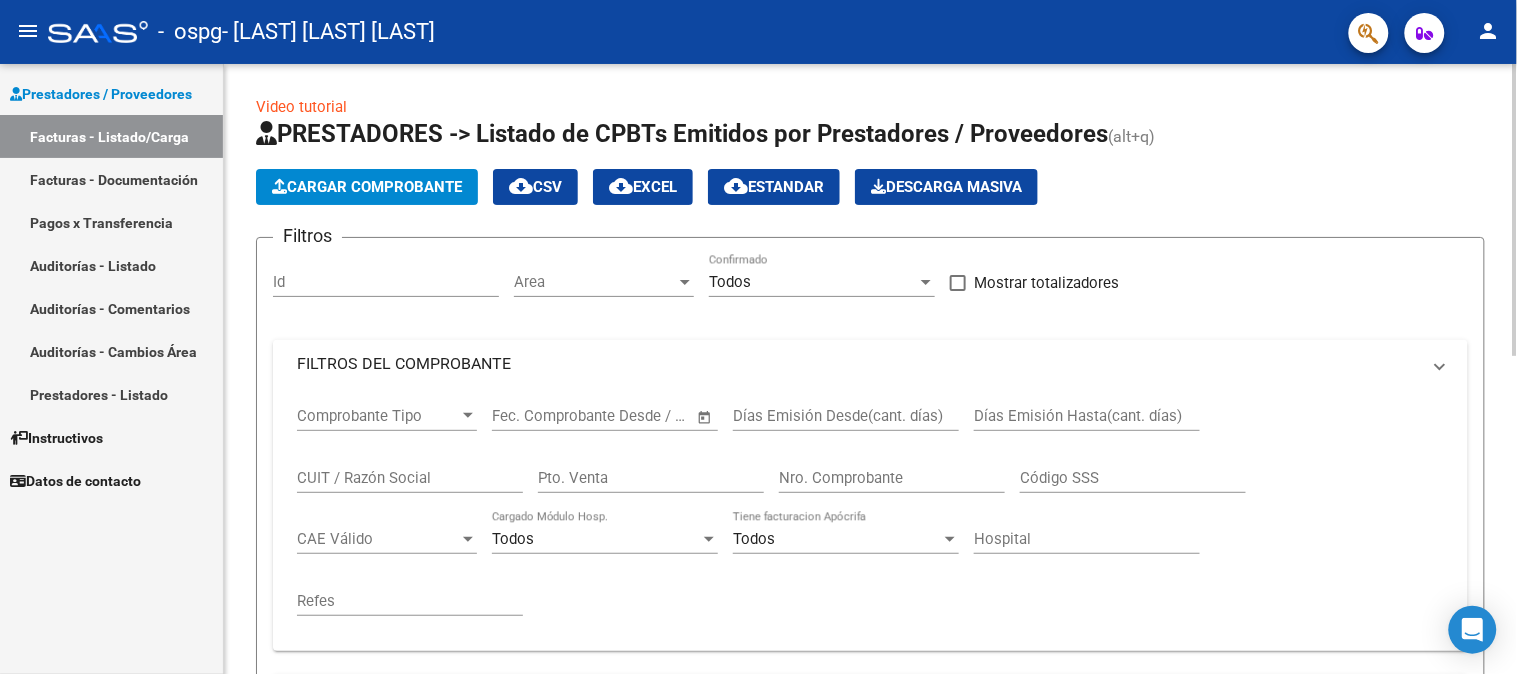 click on "Cargar Comprobante" 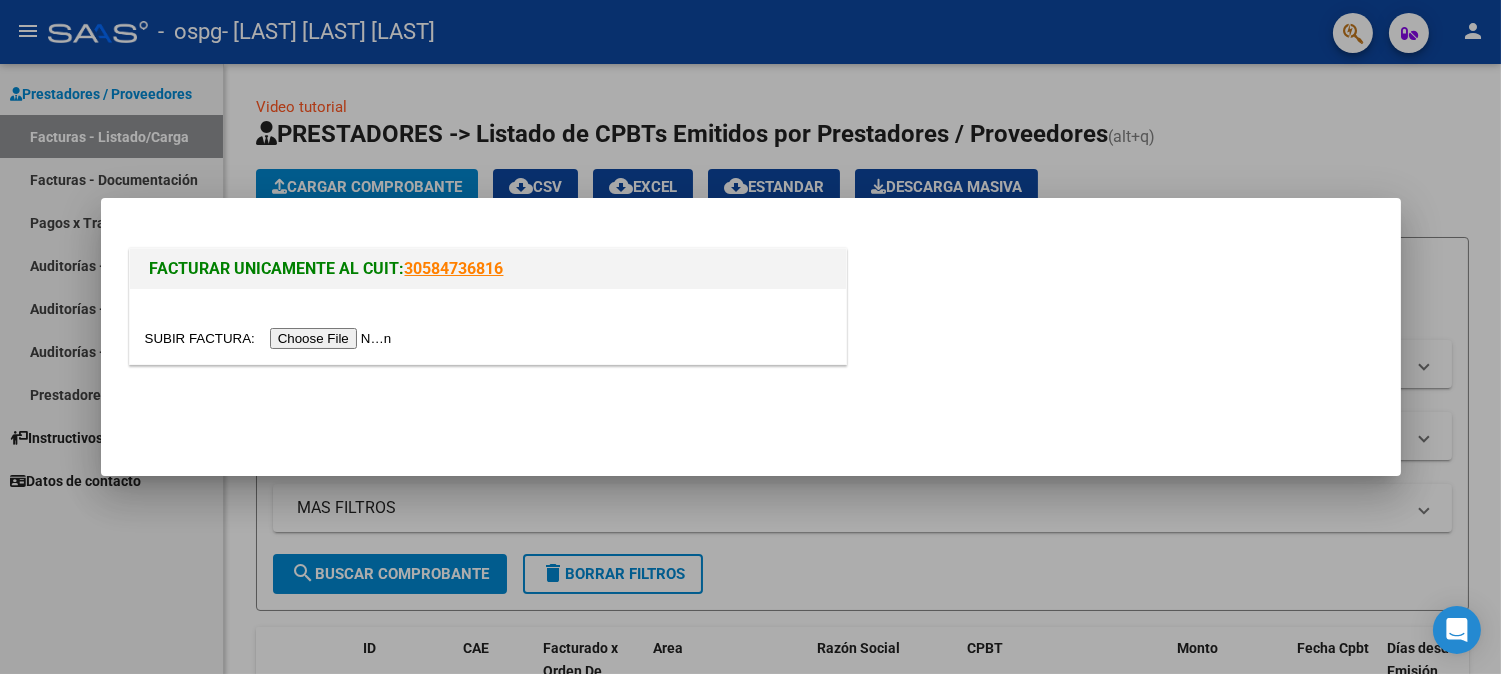 click at bounding box center [271, 338] 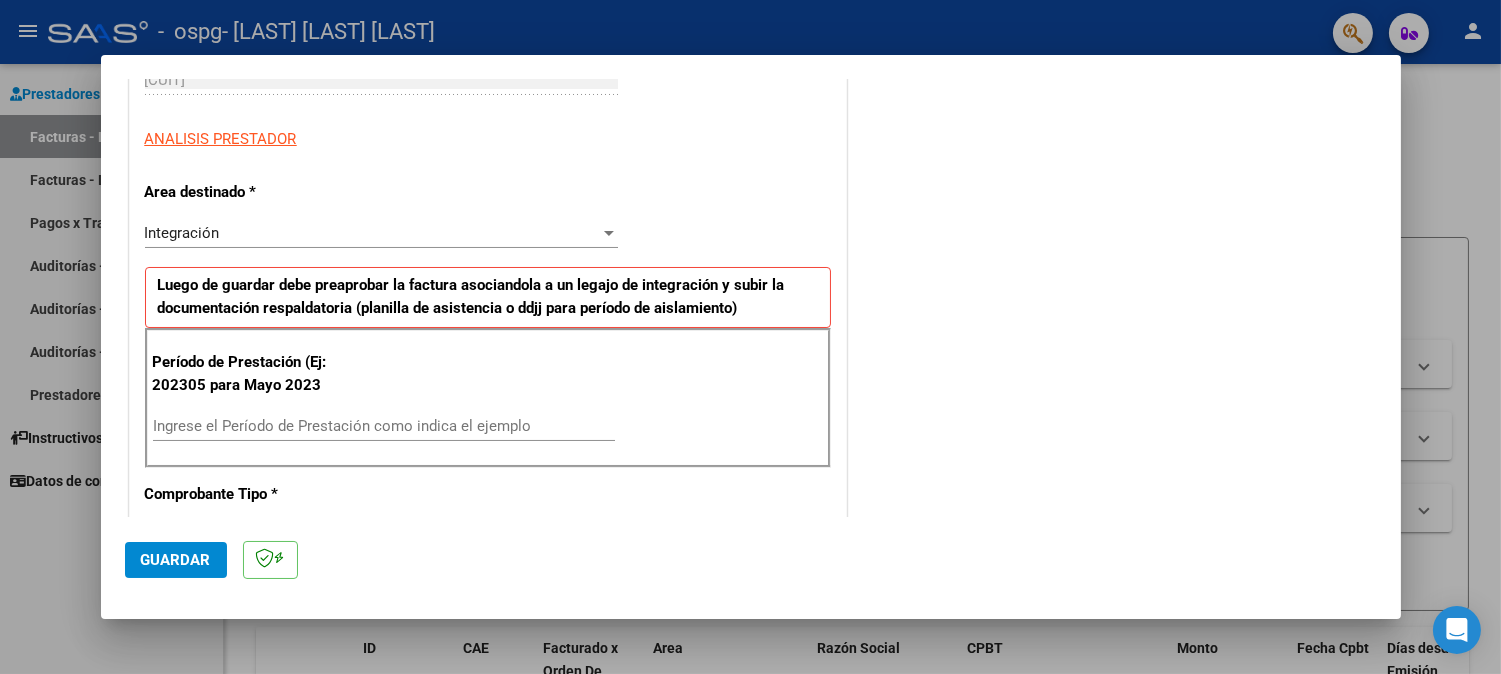 scroll, scrollTop: 351, scrollLeft: 0, axis: vertical 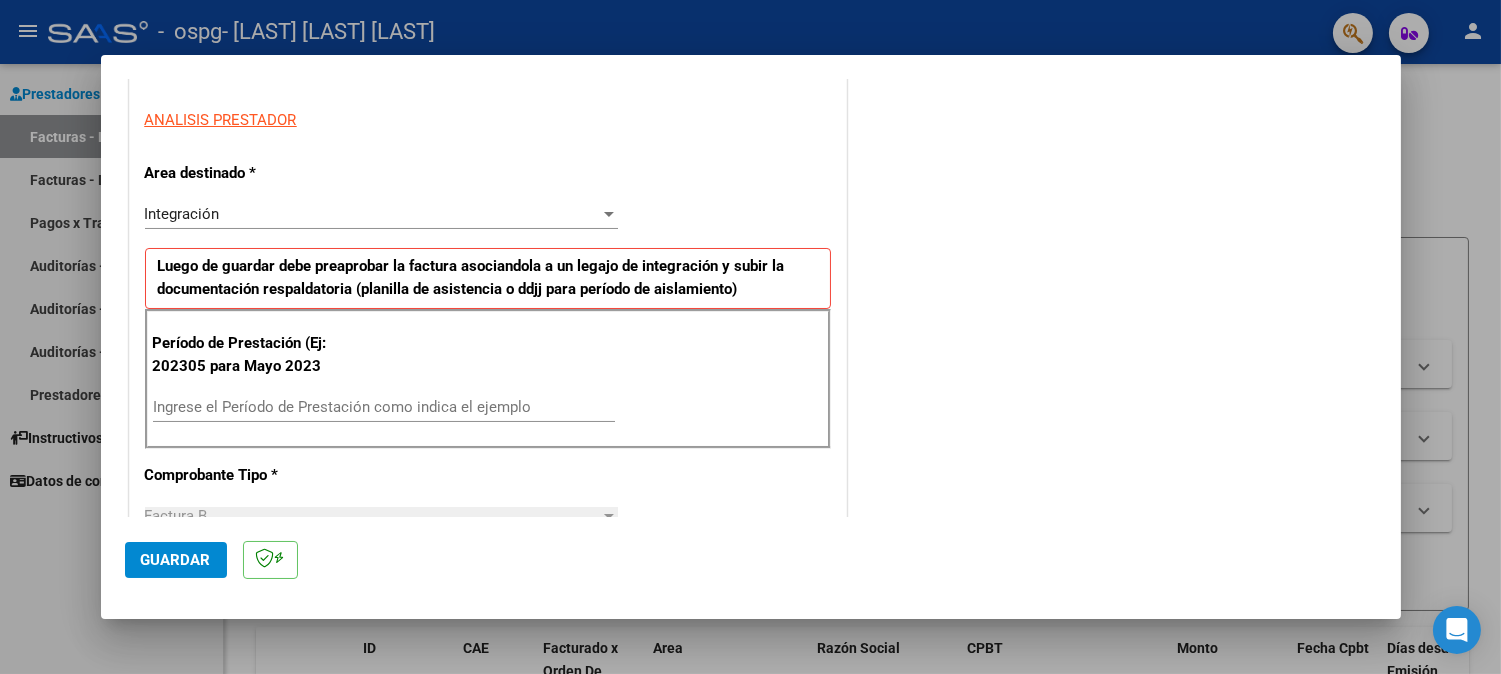 click on "Ingrese el Período de Prestación como indica el ejemplo" at bounding box center (384, 407) 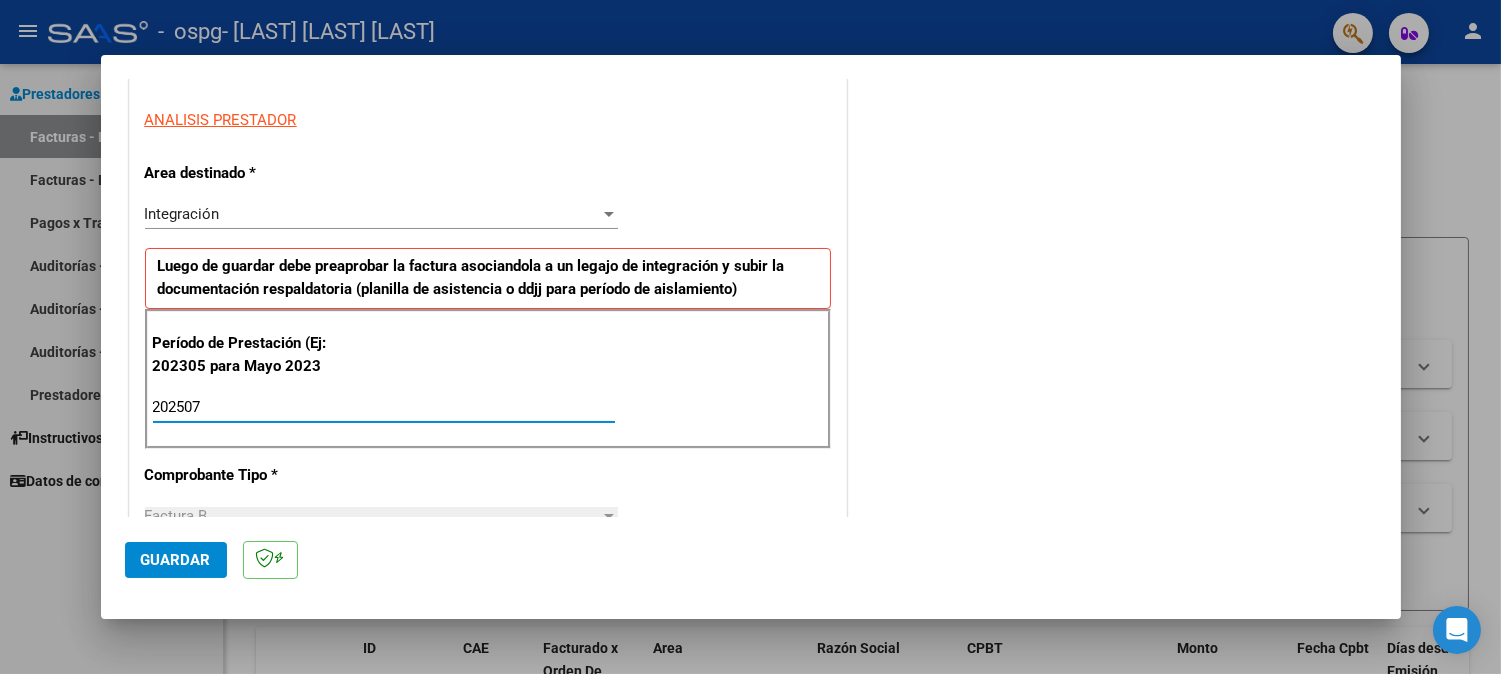 type on "202507" 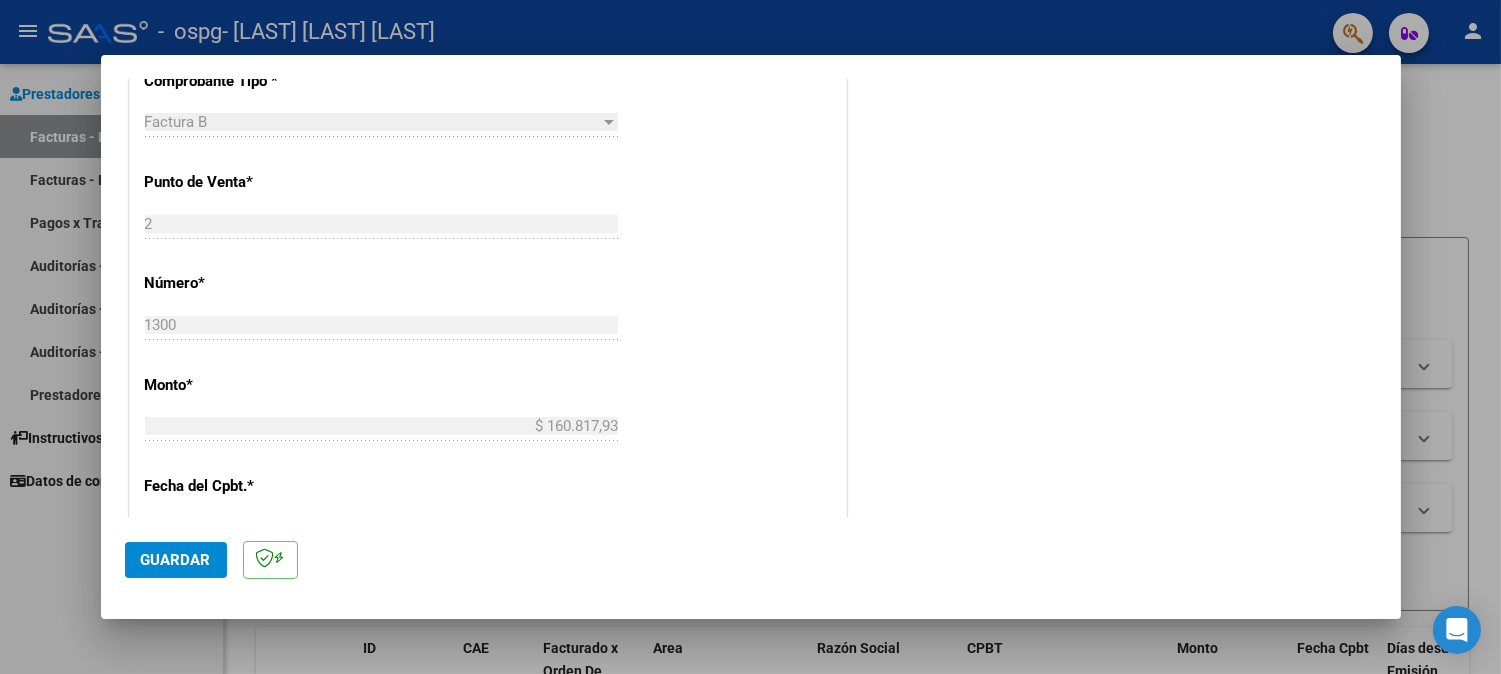 scroll, scrollTop: 741, scrollLeft: 0, axis: vertical 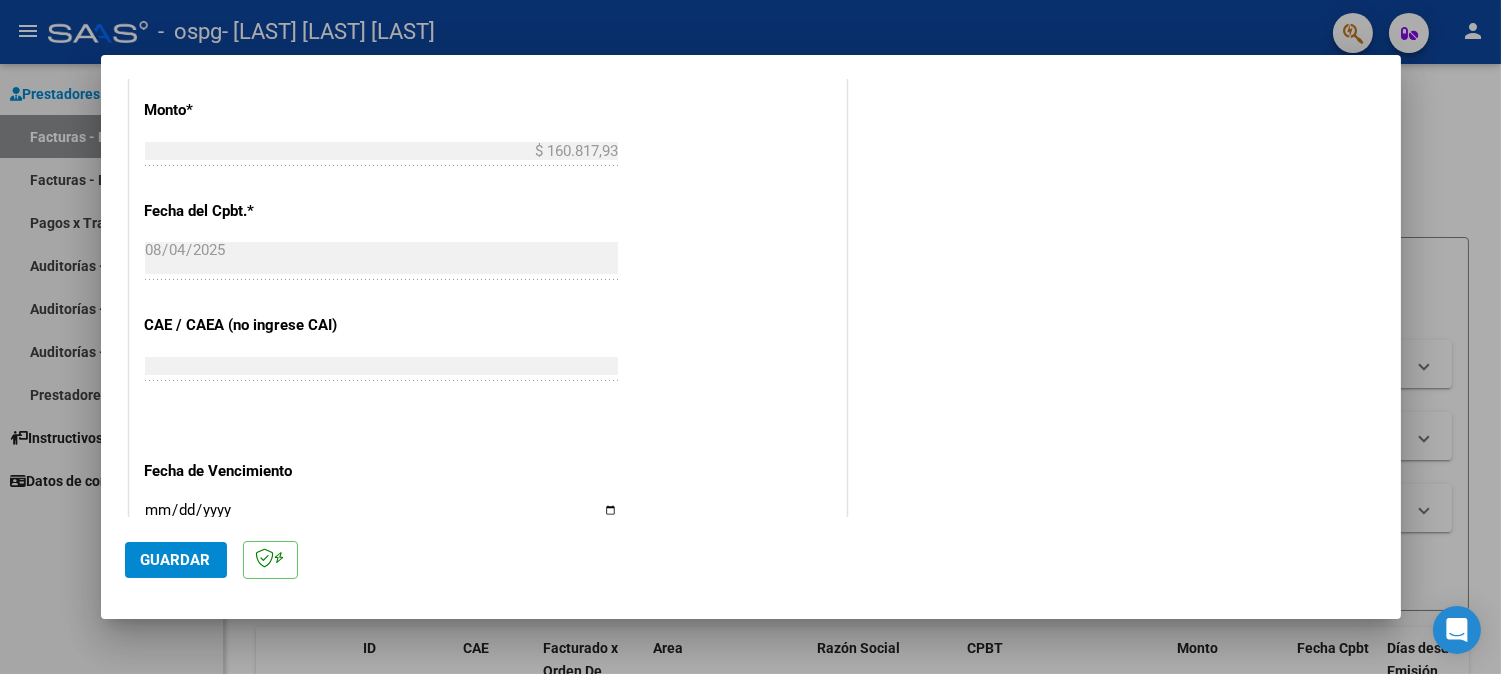 drag, startPoint x: 1405, startPoint y: 408, endPoint x: 1397, endPoint y: 453, distance: 45.705578 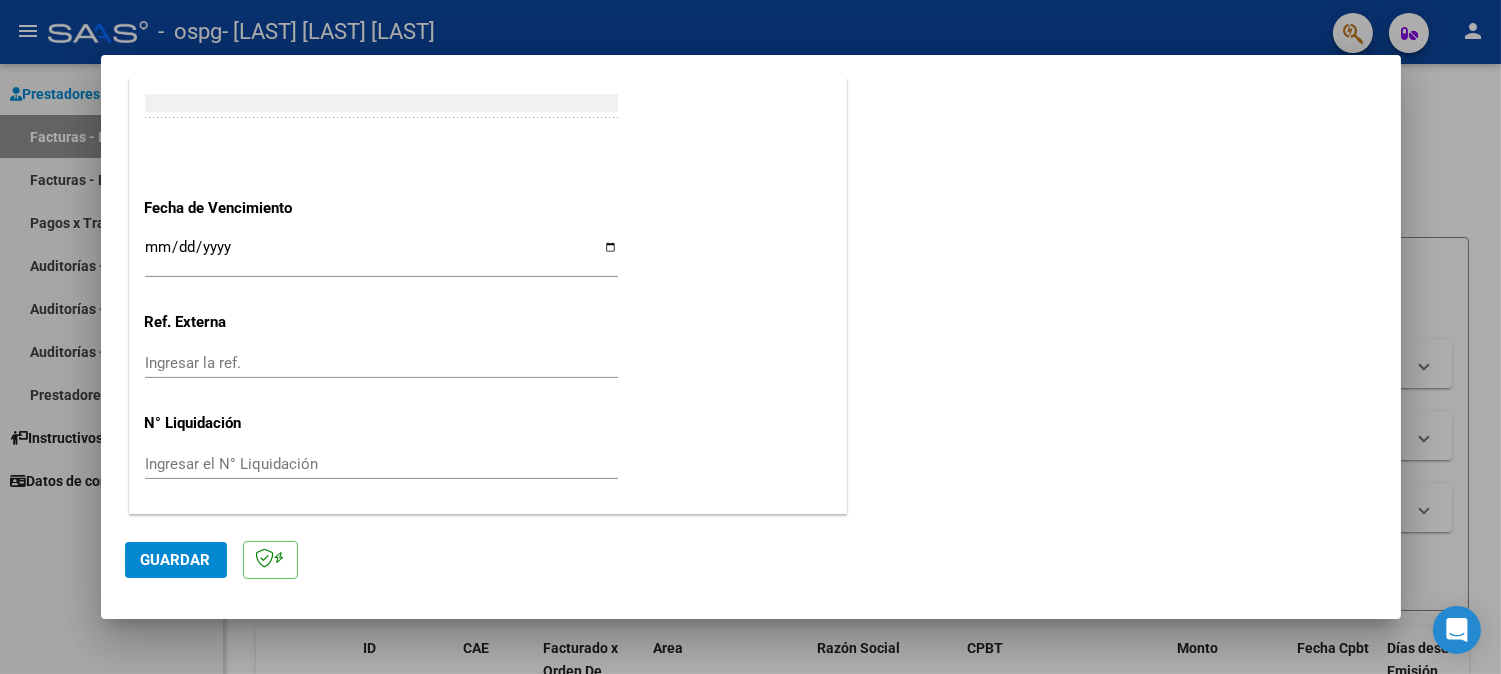 click on "Ingresar la fecha" at bounding box center (381, 255) 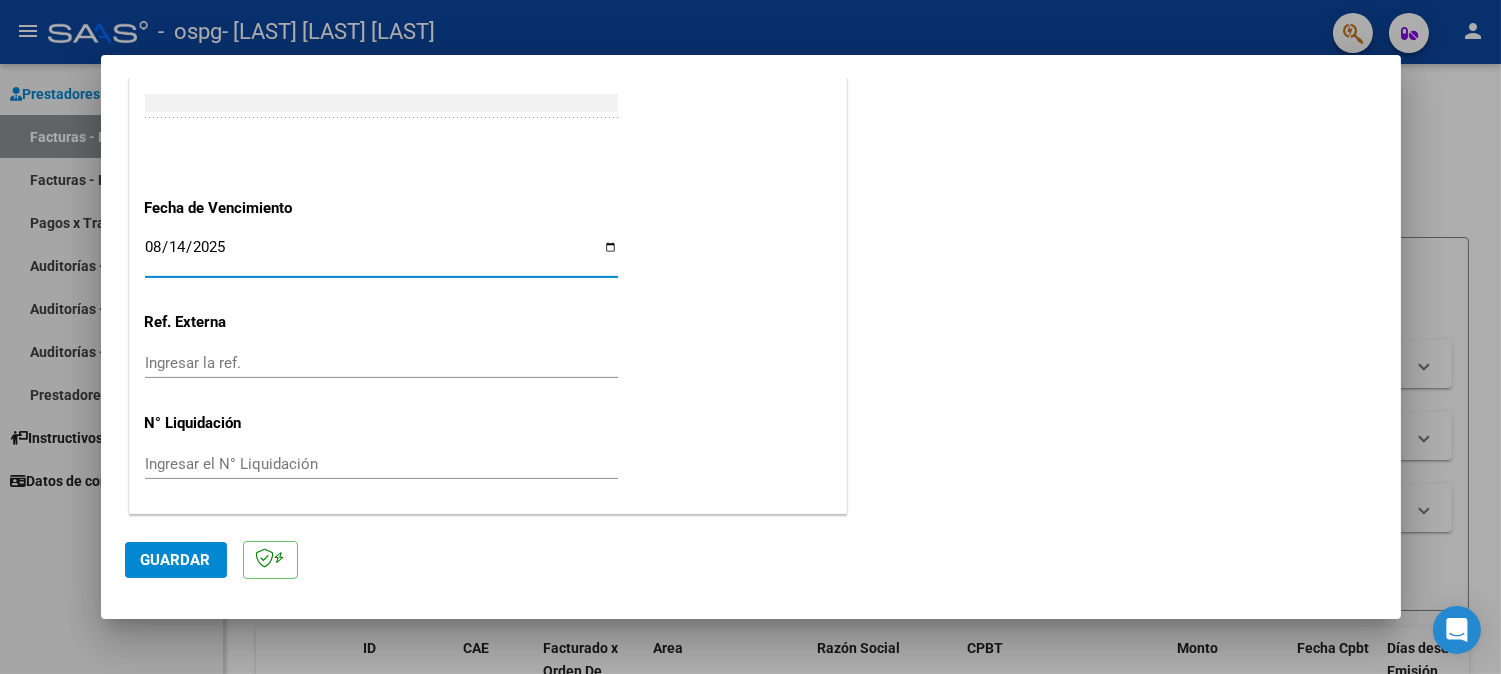 type on "2025-08-14" 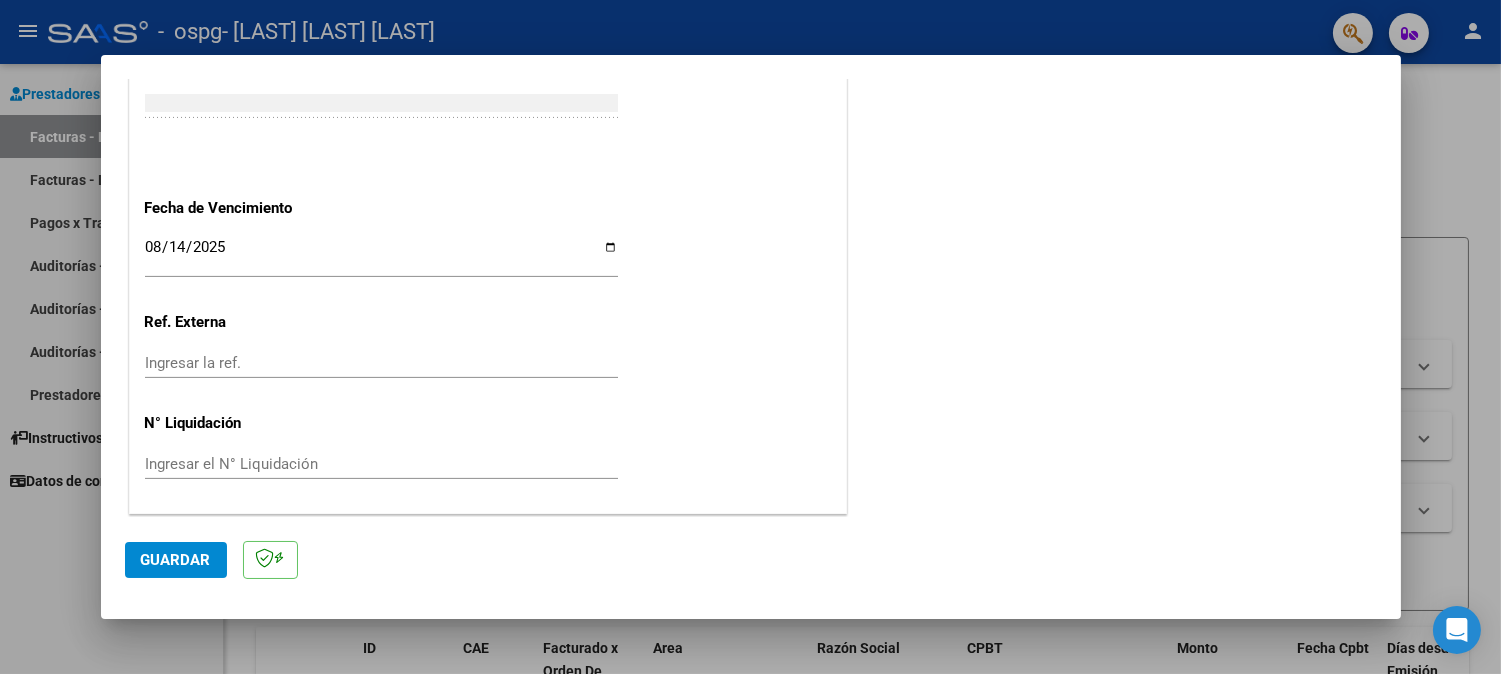 click on "Guardar" 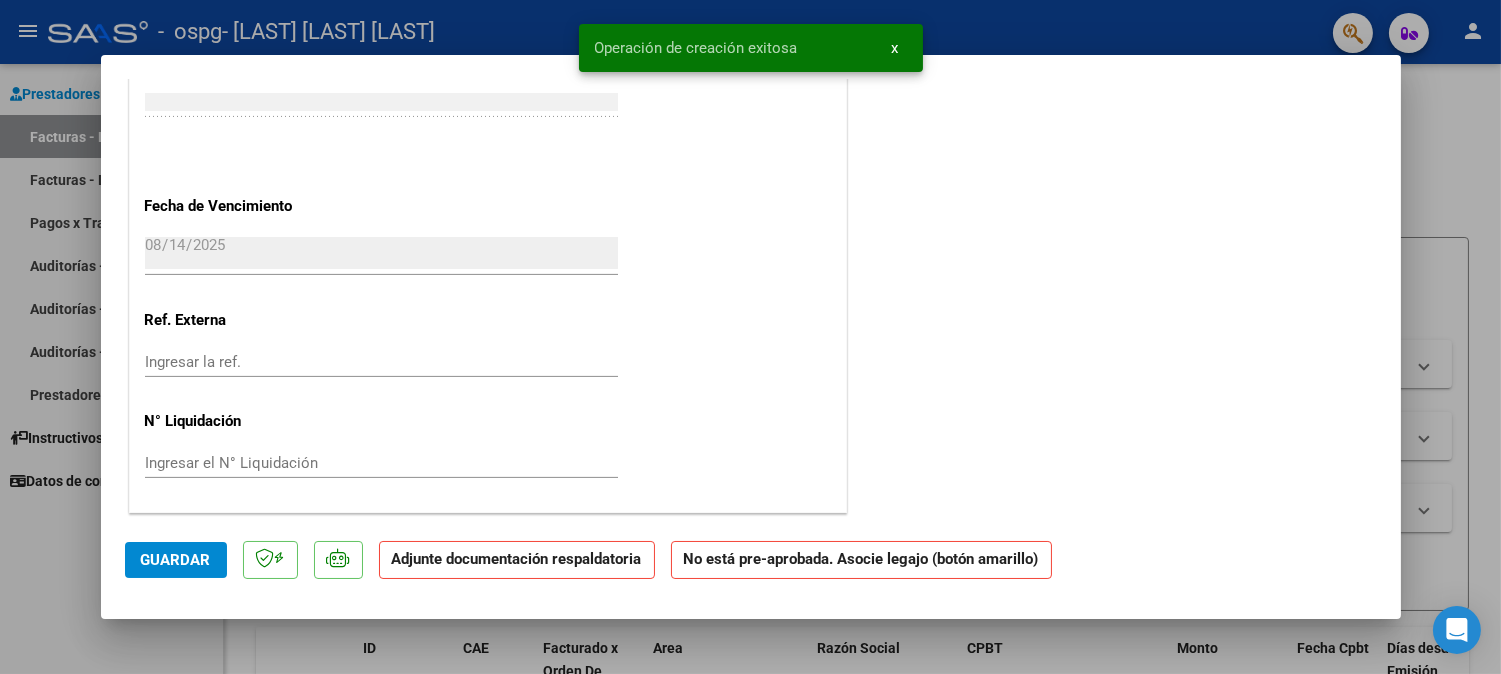 scroll, scrollTop: 0, scrollLeft: 0, axis: both 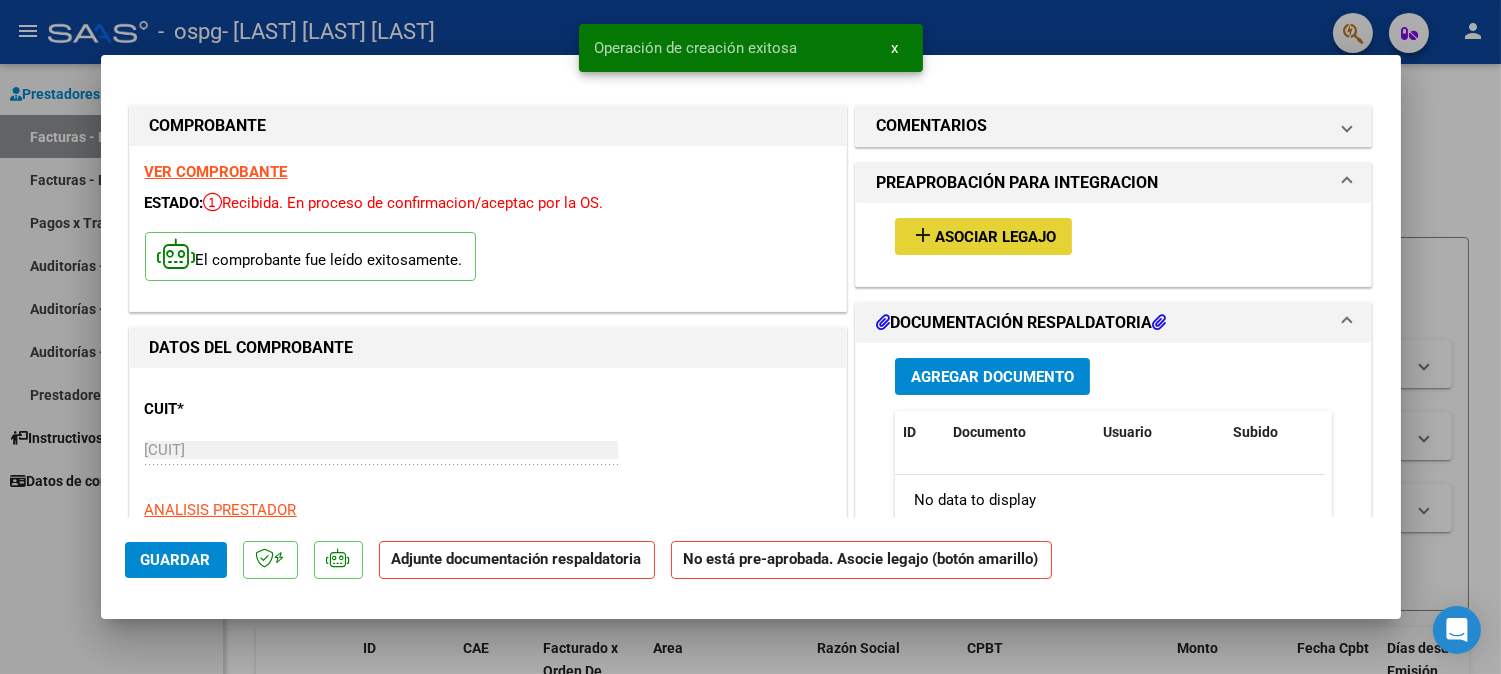 click on "Asociar Legajo" at bounding box center [995, 237] 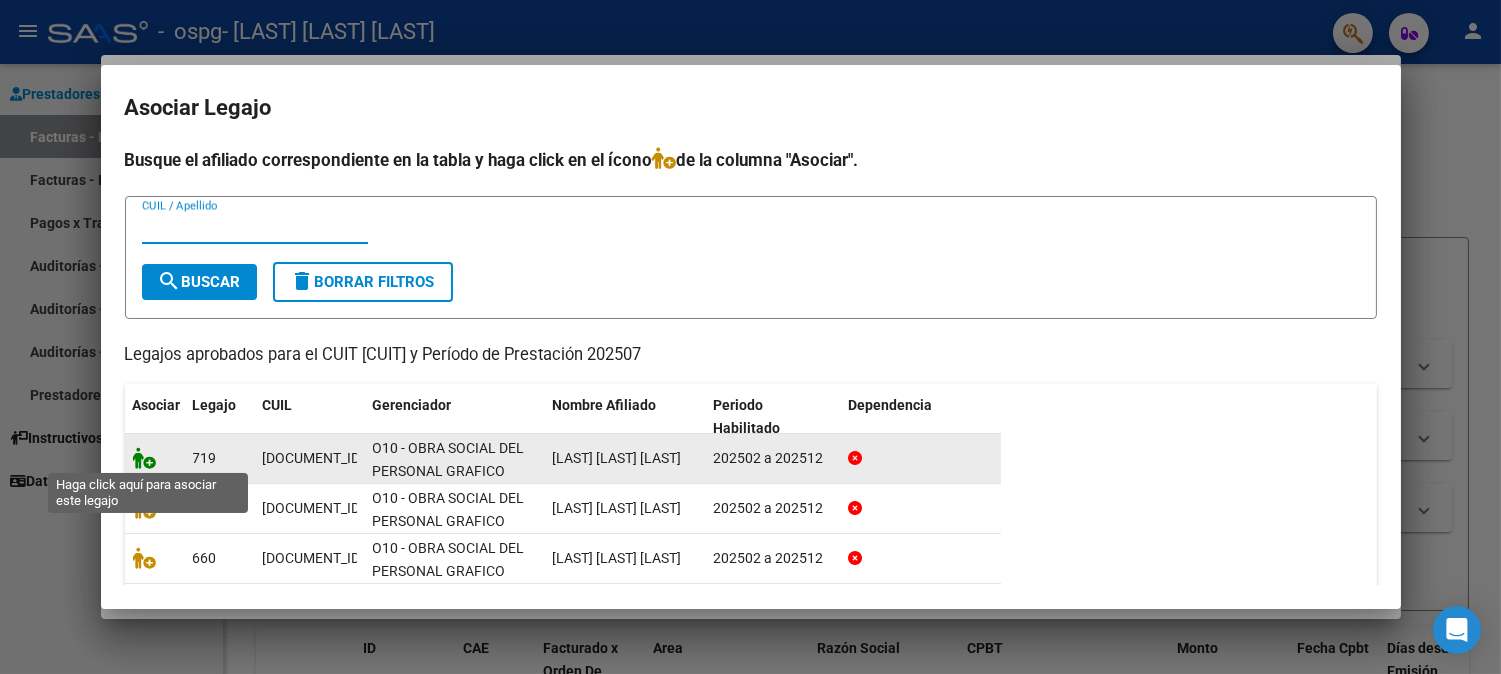 click 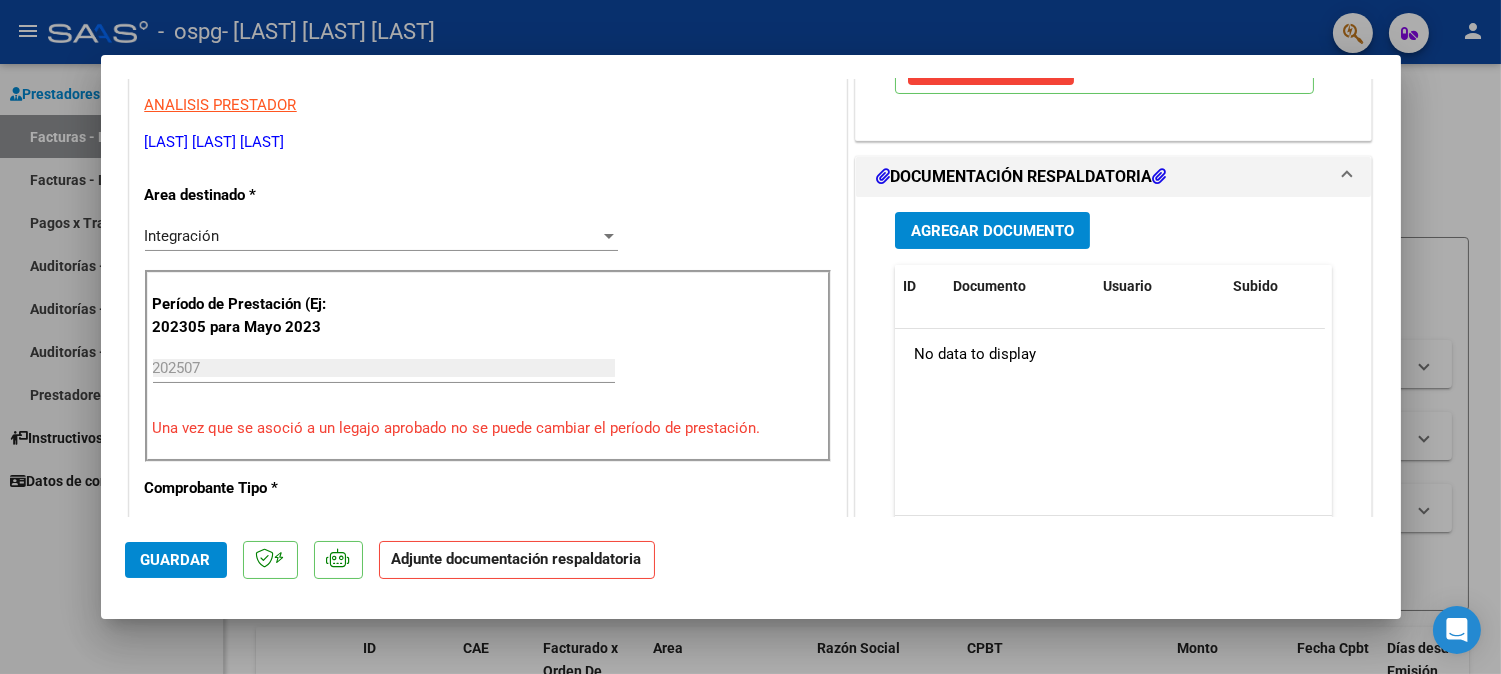 scroll, scrollTop: 355, scrollLeft: 0, axis: vertical 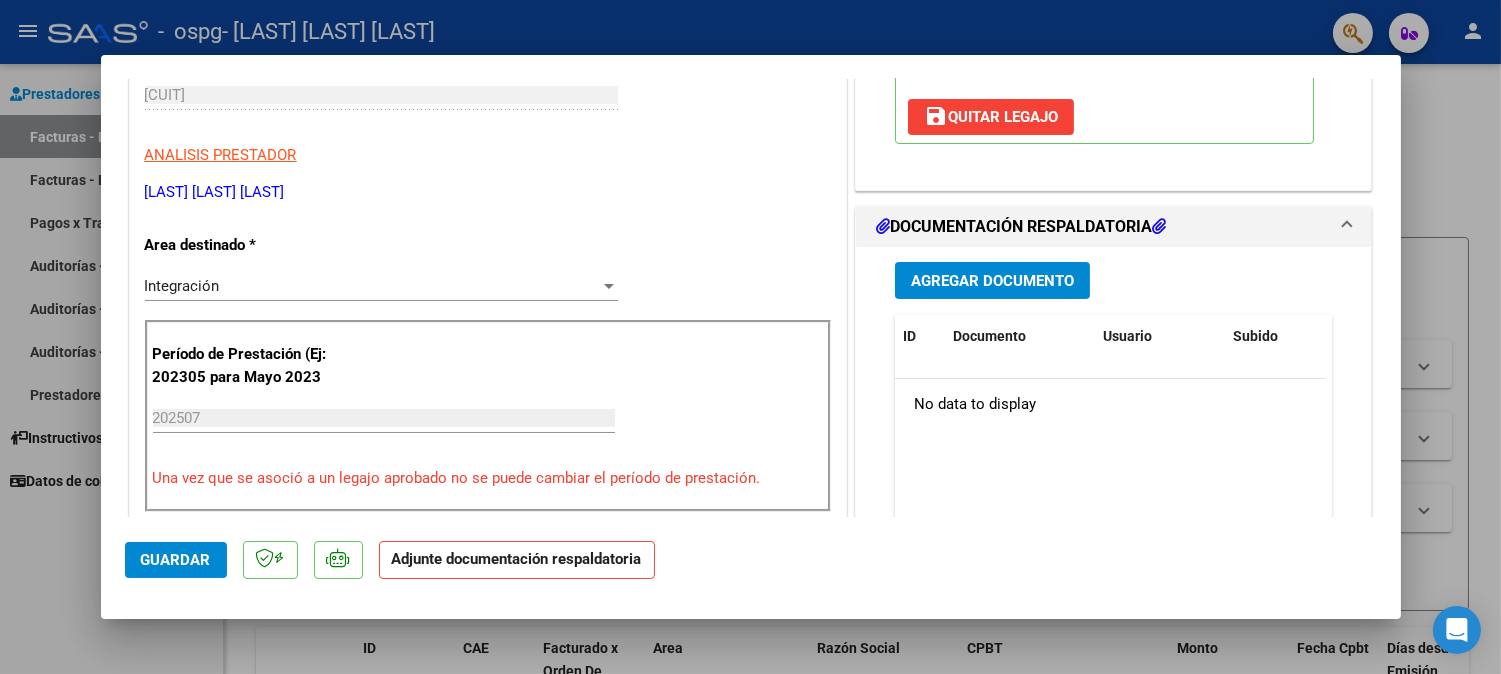 click on "Agregar Documento" at bounding box center (992, 281) 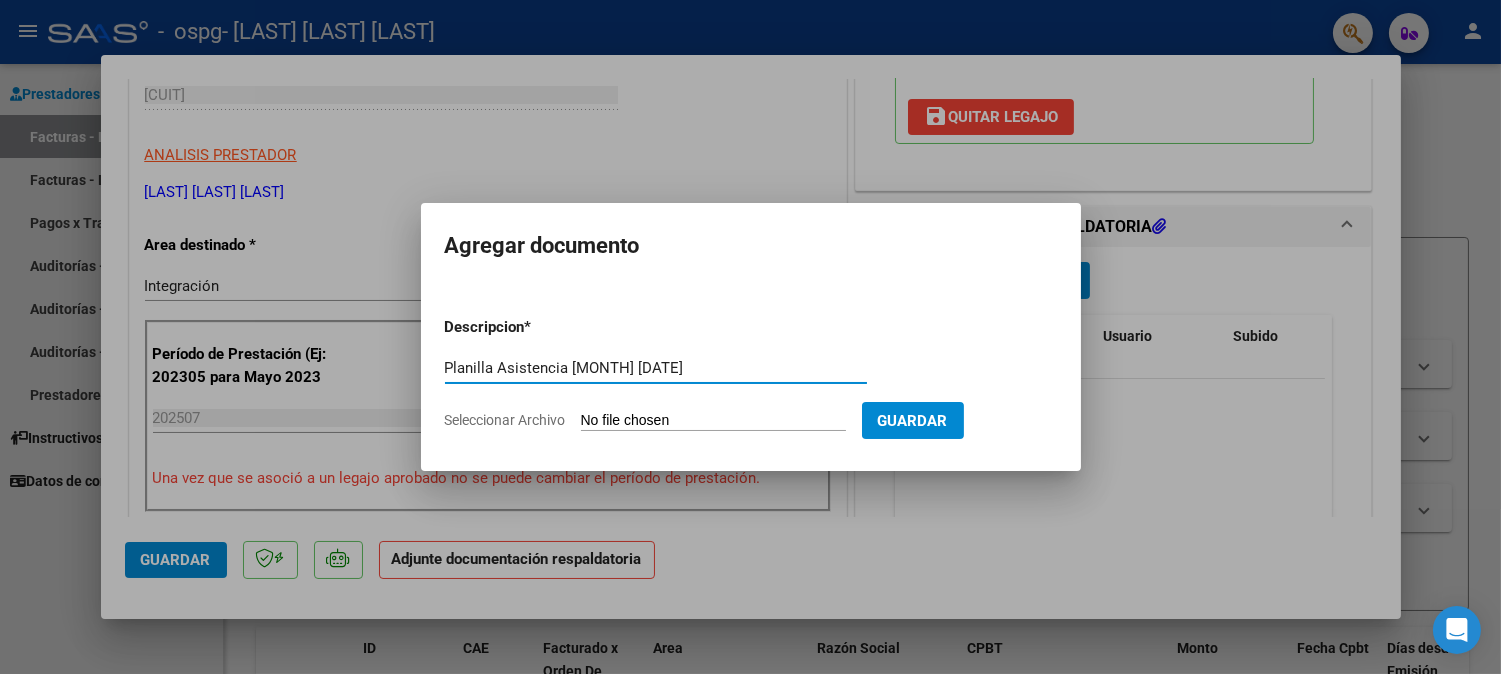 type on "Planilla Asistencia [MONTH] [DATE]" 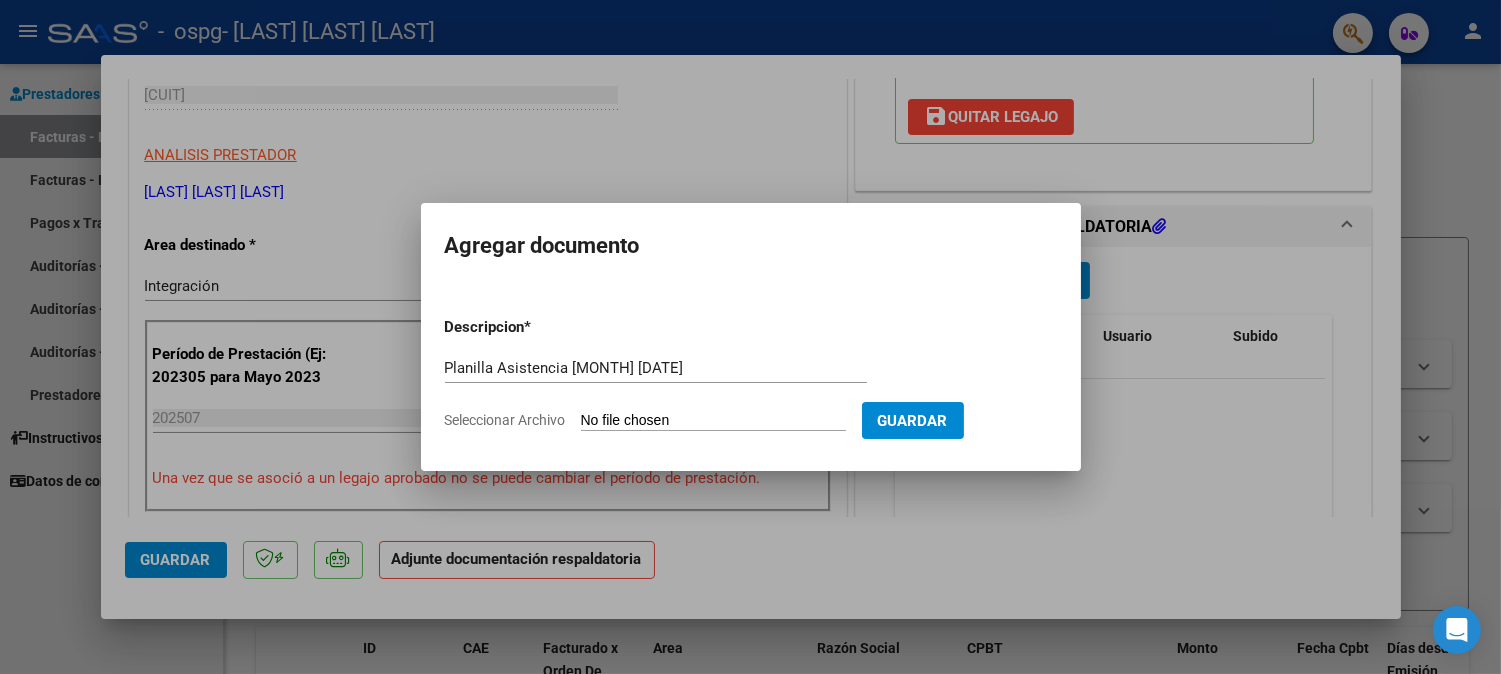 type on "C:\fakepath\[LAST] [LAST] [MONTH] [YEAR].pdf" 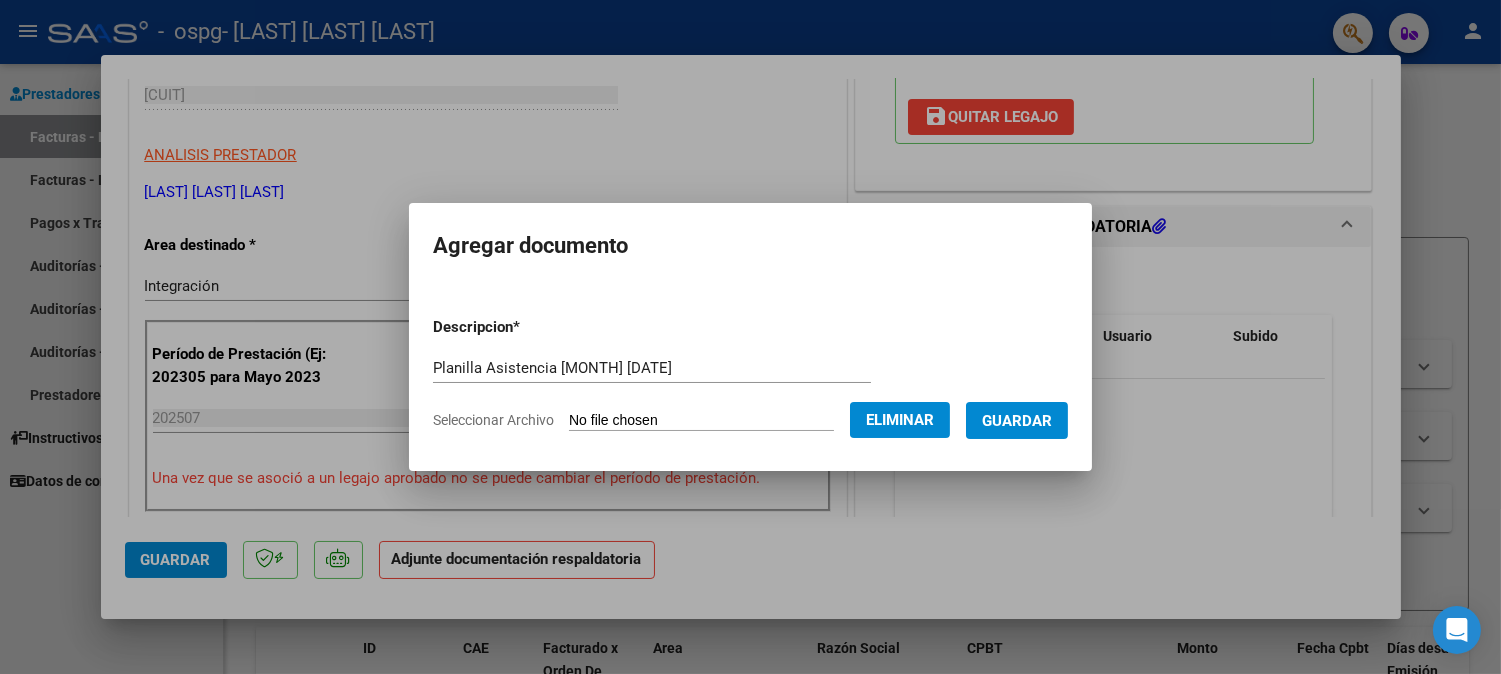click on "Guardar" at bounding box center (1017, 421) 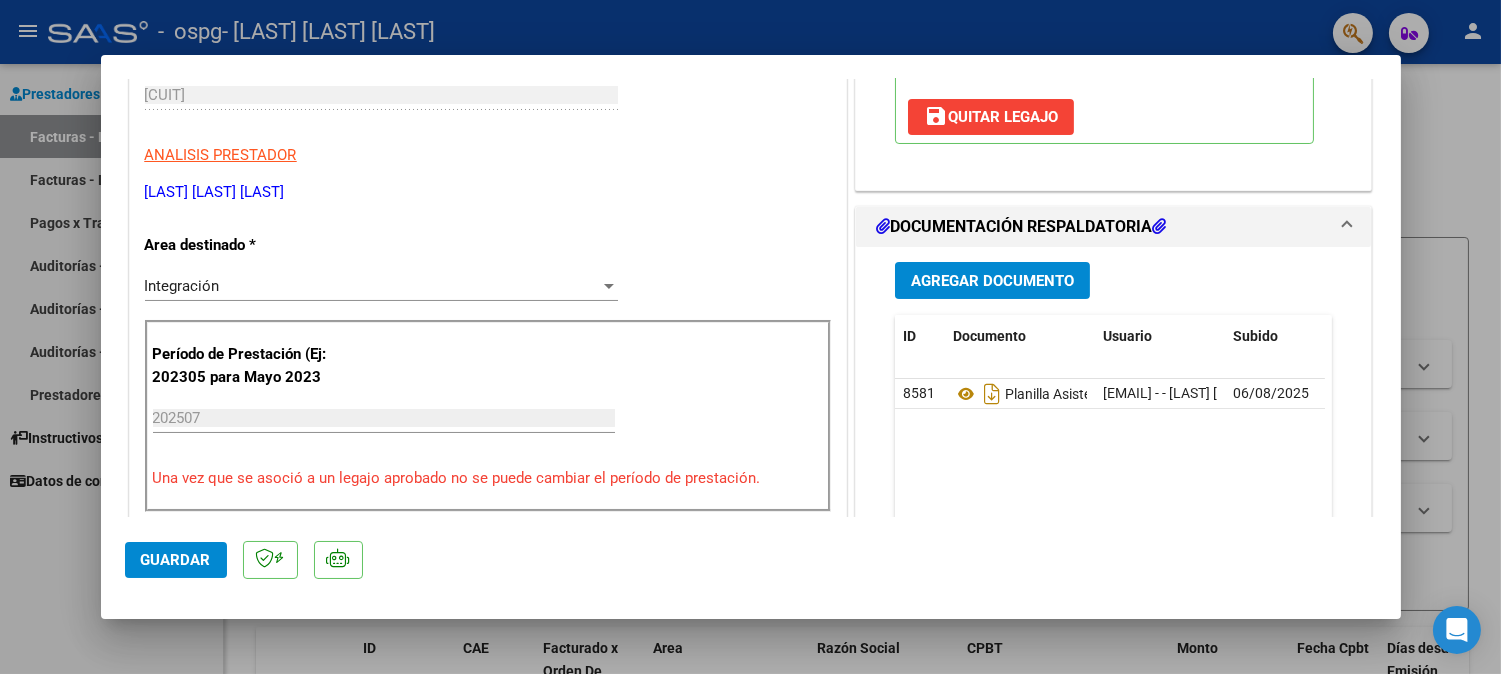 scroll, scrollTop: 737, scrollLeft: 0, axis: vertical 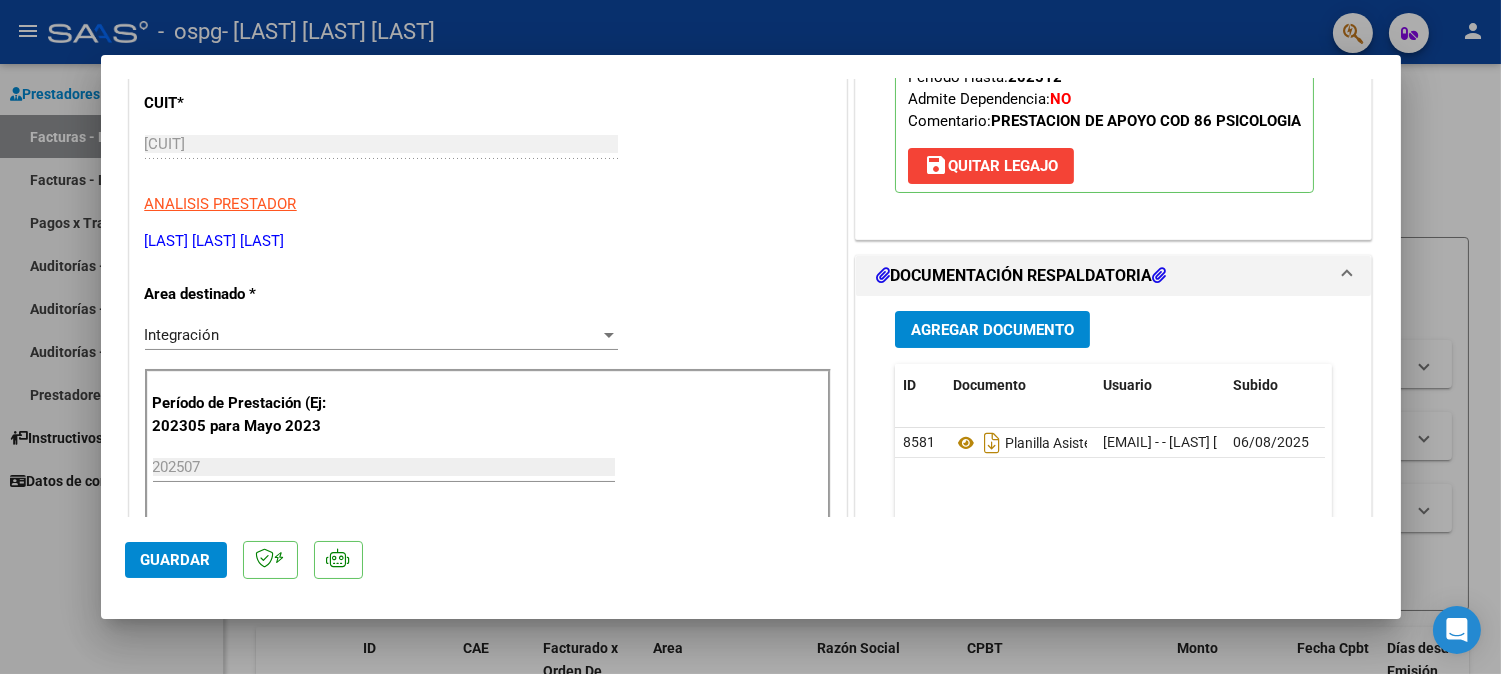 click on "Agregar Documento" at bounding box center [992, 330] 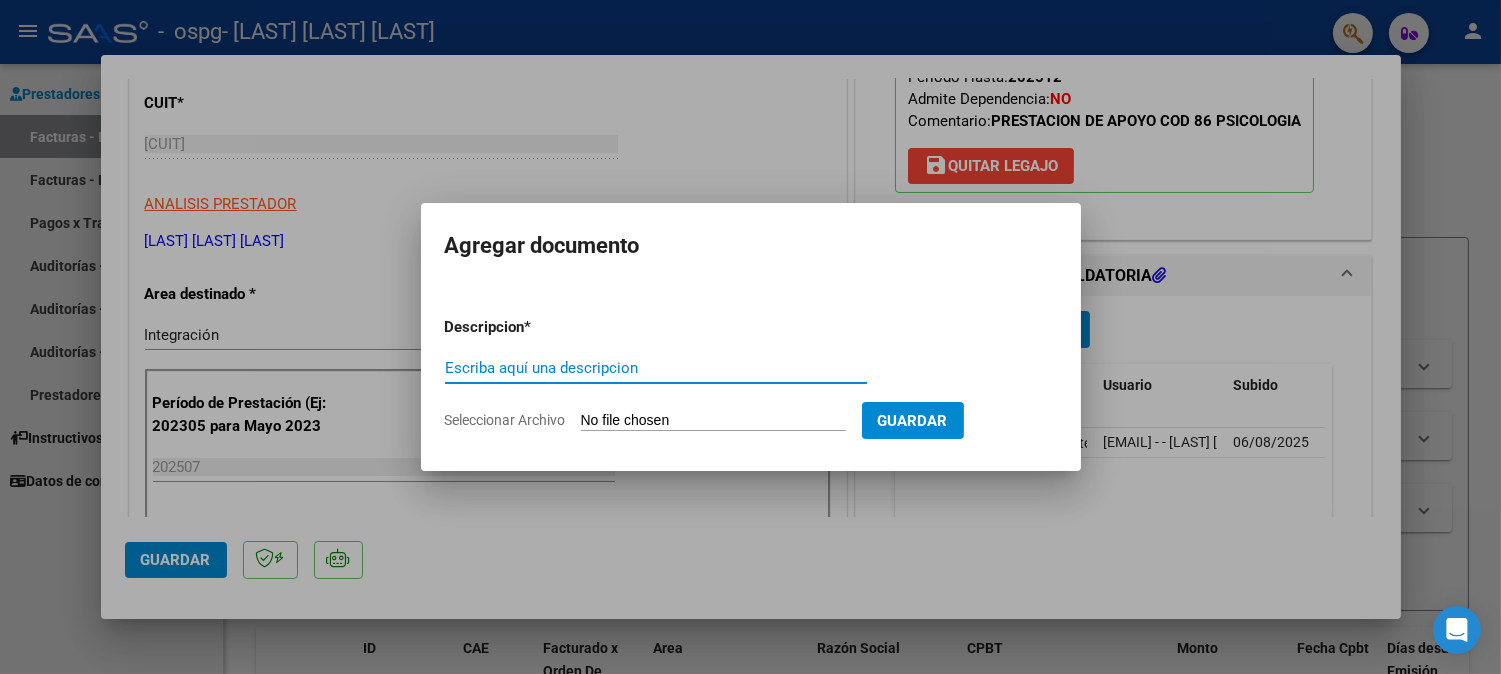 click on "Escriba aquí una descripcion" at bounding box center (656, 368) 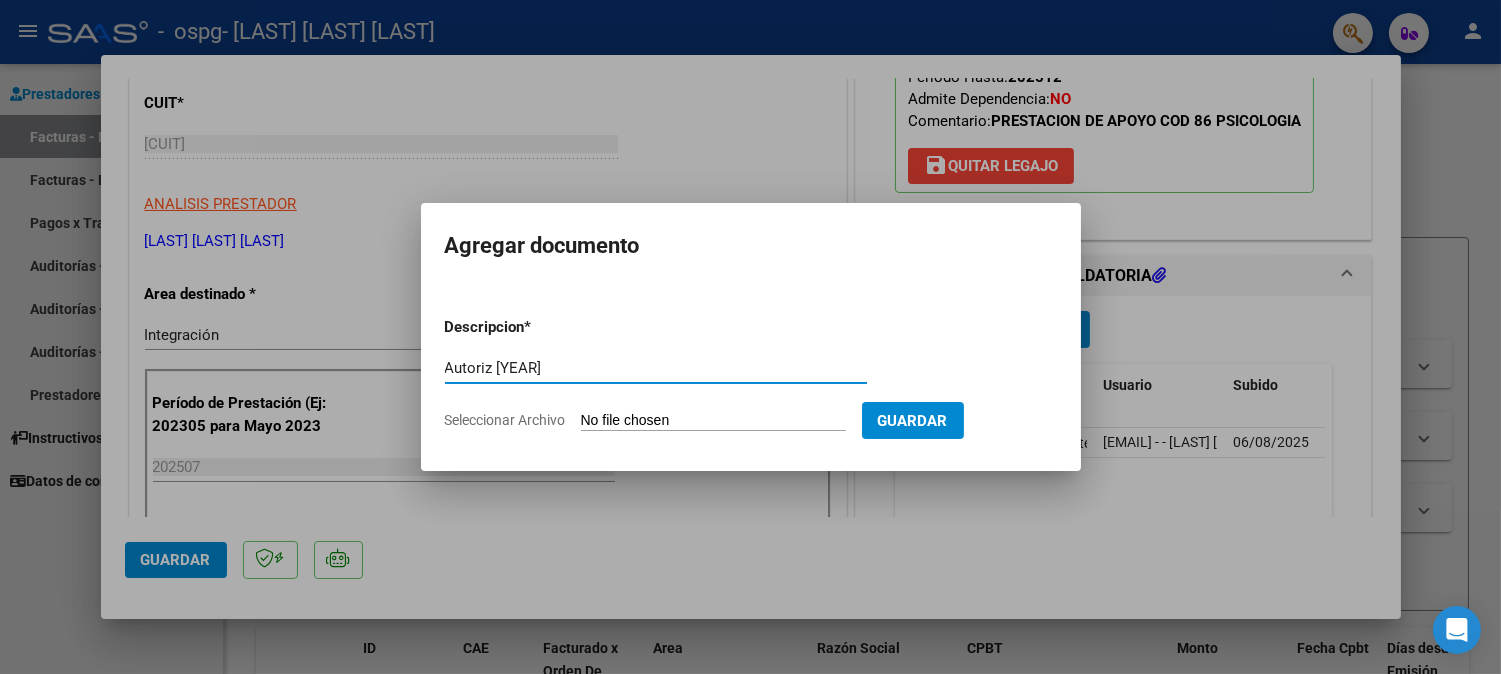 type on "Autoriz [YEAR]" 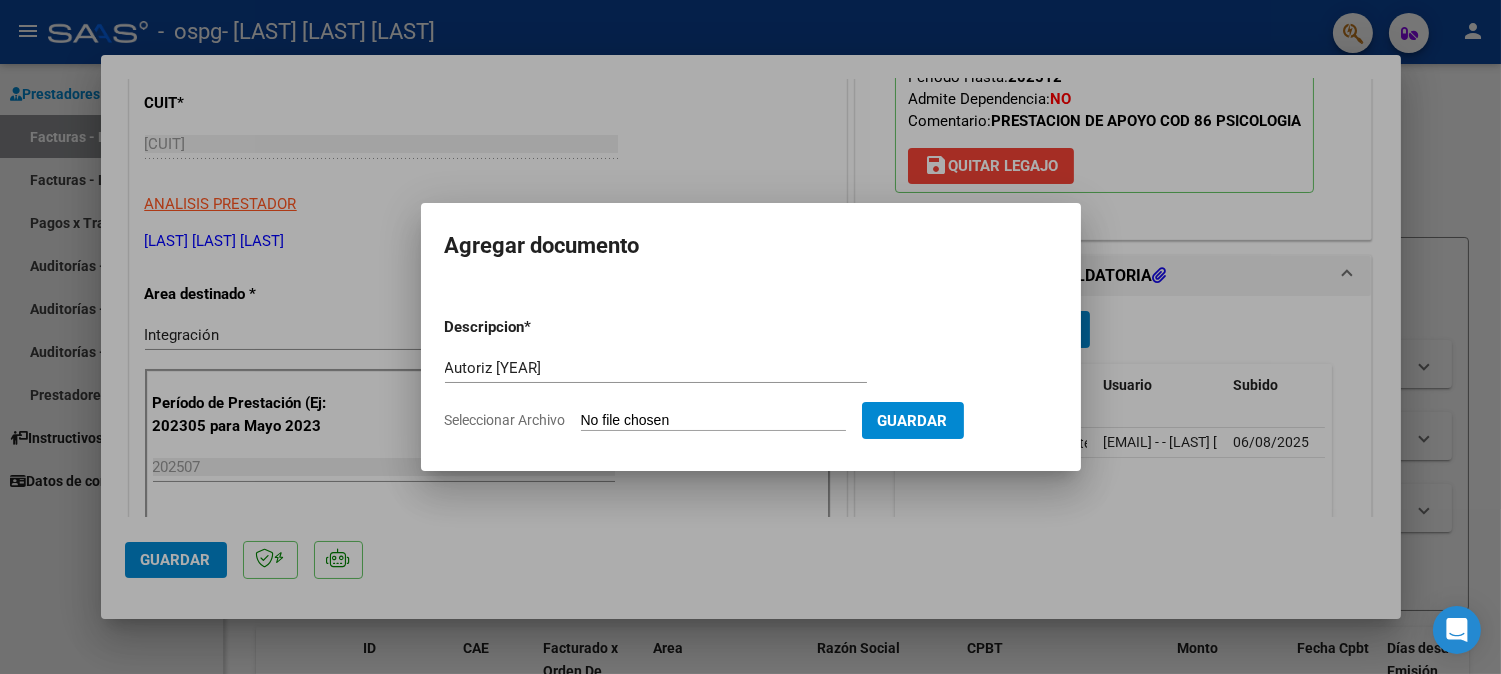 type on "C:\fakepath\AUTORIZACIONES [YEAR] [LAST] [LAST].odt" 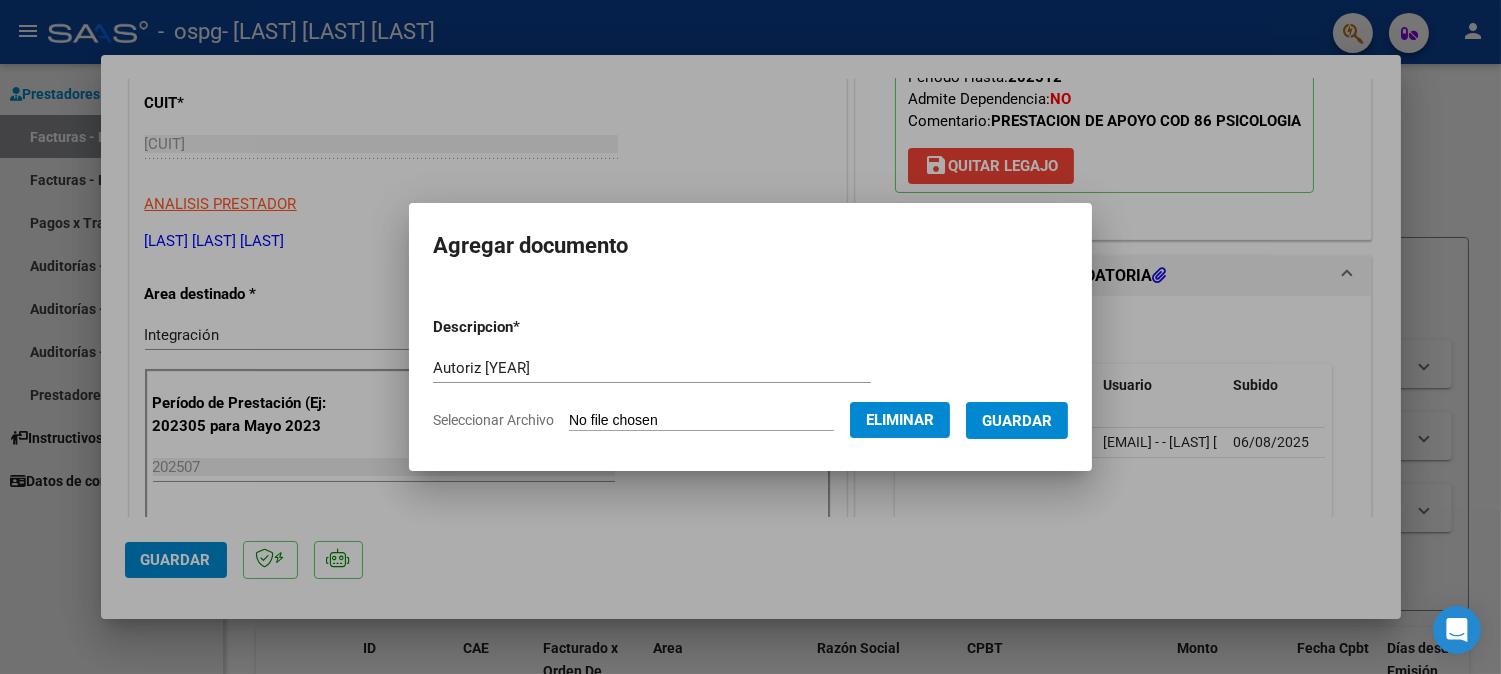 click on "Guardar" at bounding box center (1017, 421) 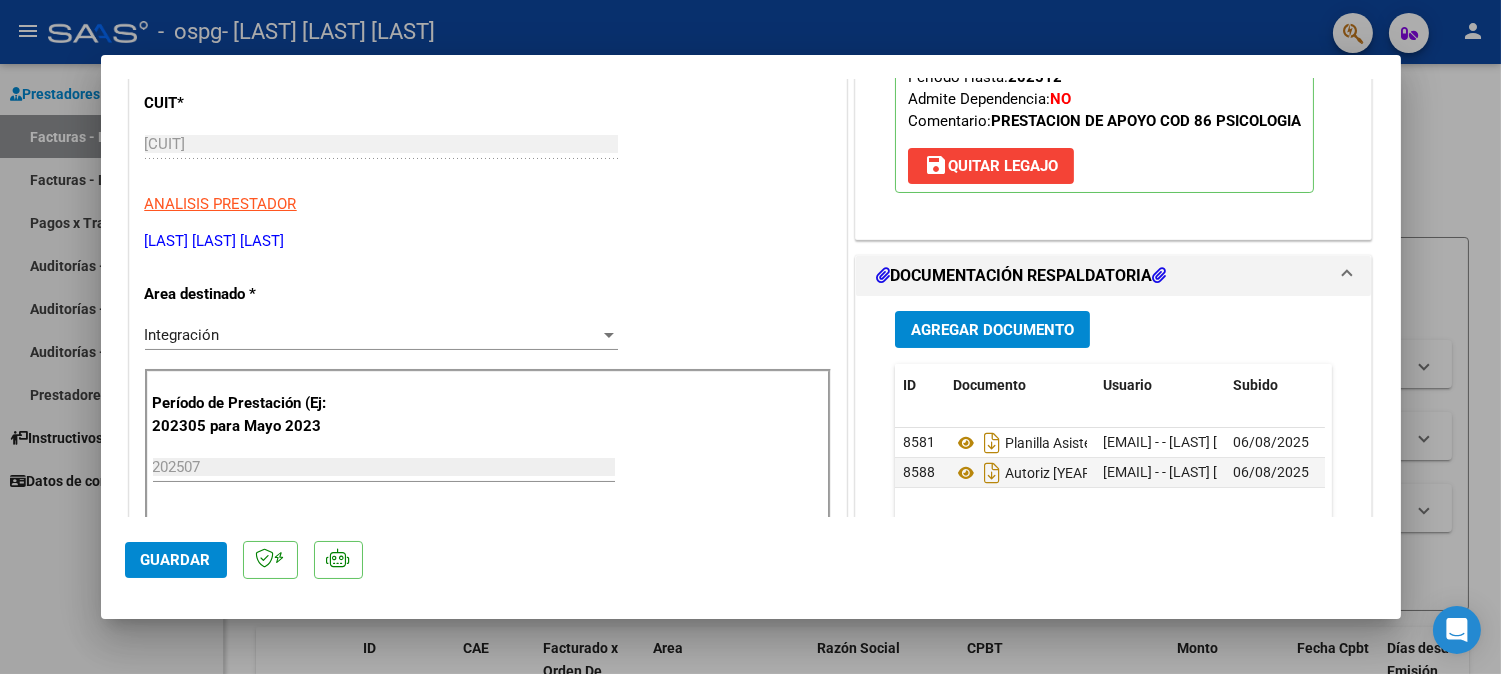 scroll, scrollTop: 688, scrollLeft: 0, axis: vertical 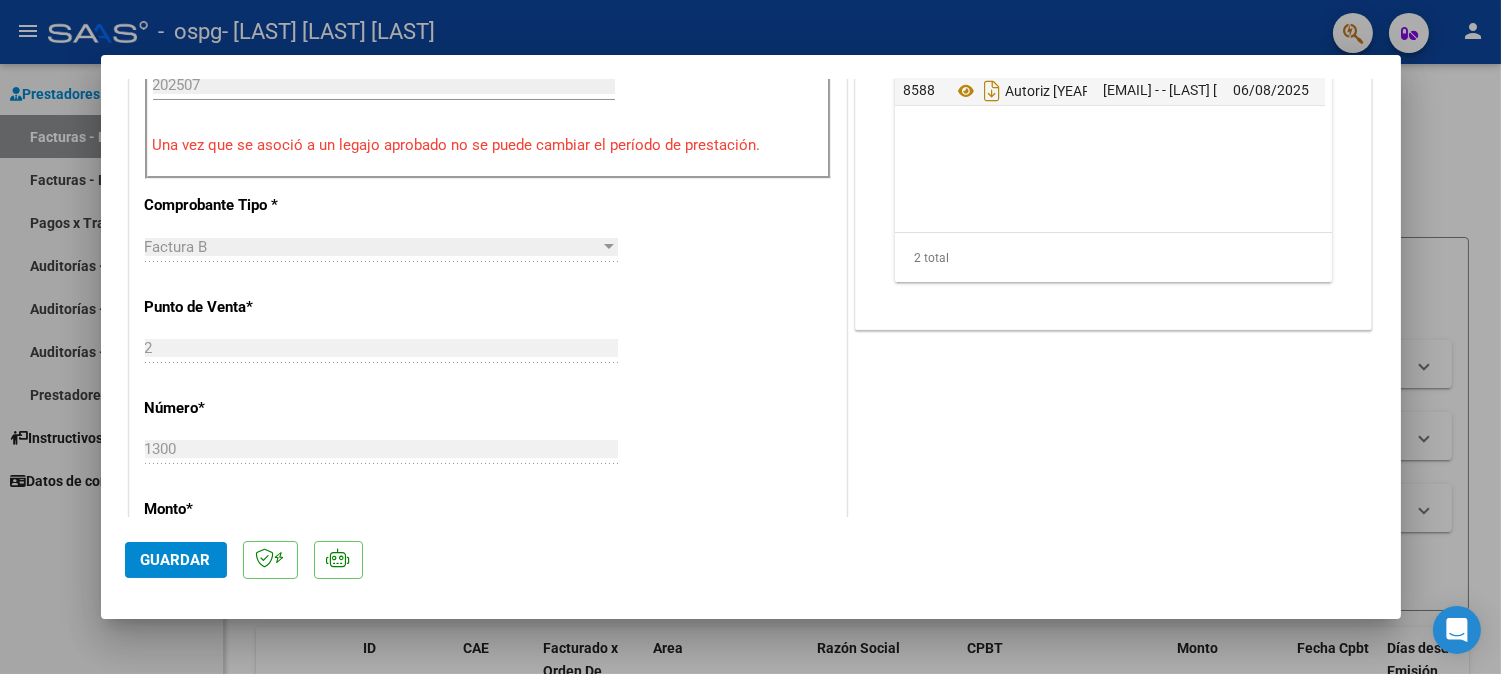 click on "Guardar" 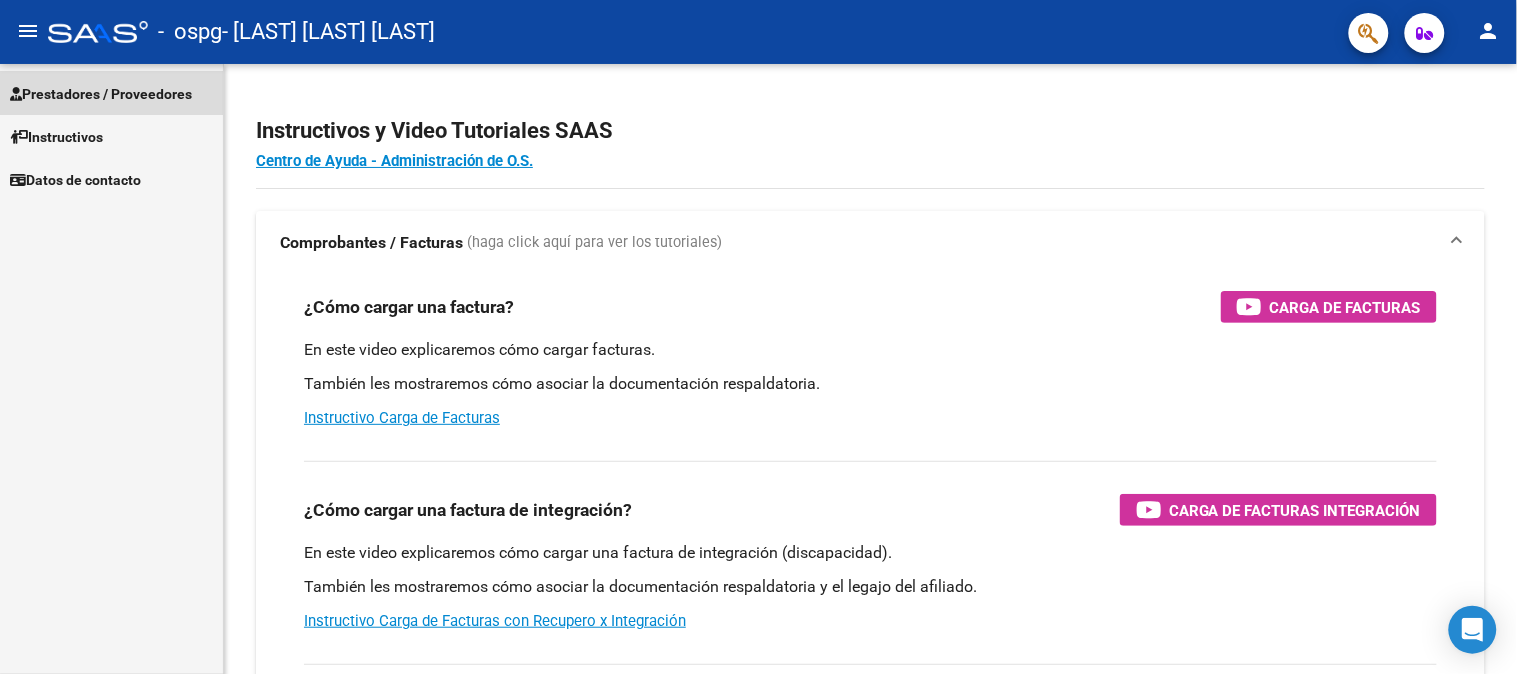 click on "Prestadores / Proveedores" at bounding box center (101, 94) 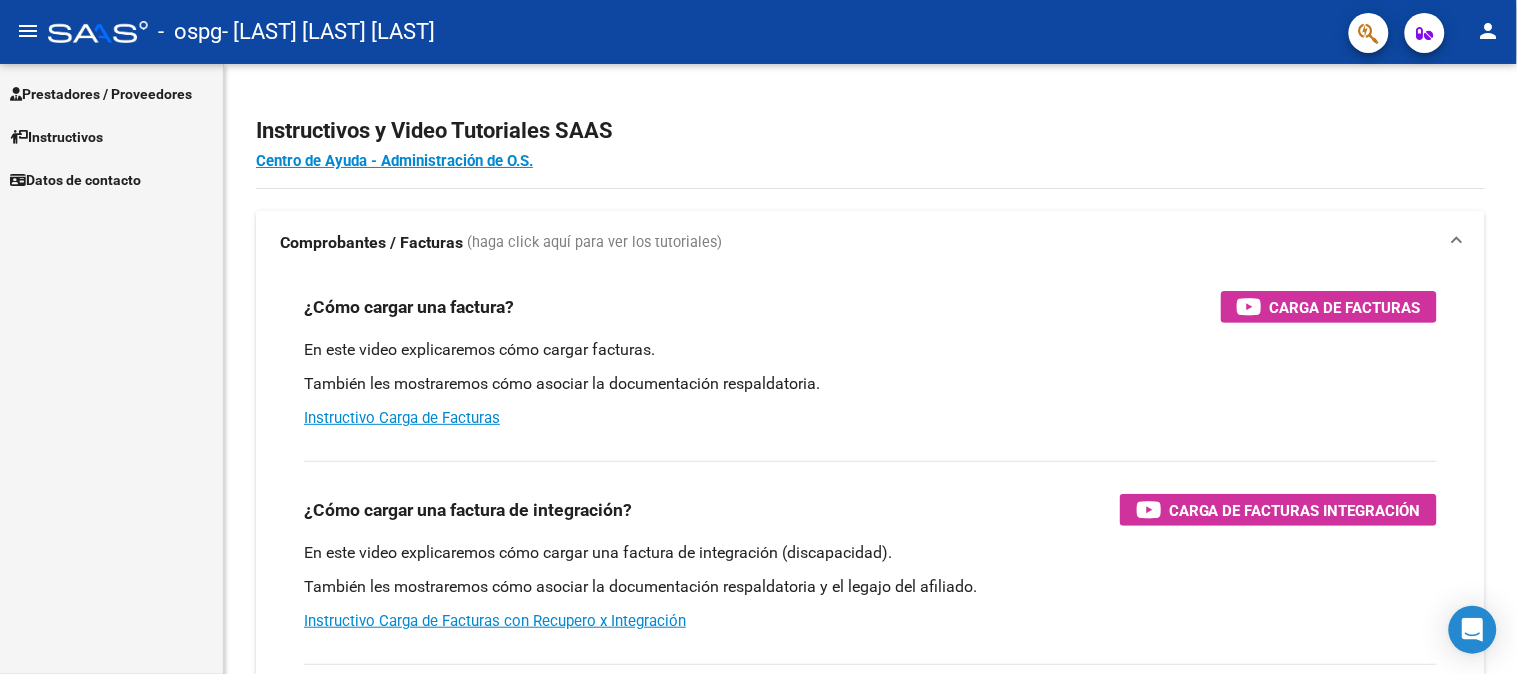 click on "Prestadores / Proveedores" at bounding box center (101, 94) 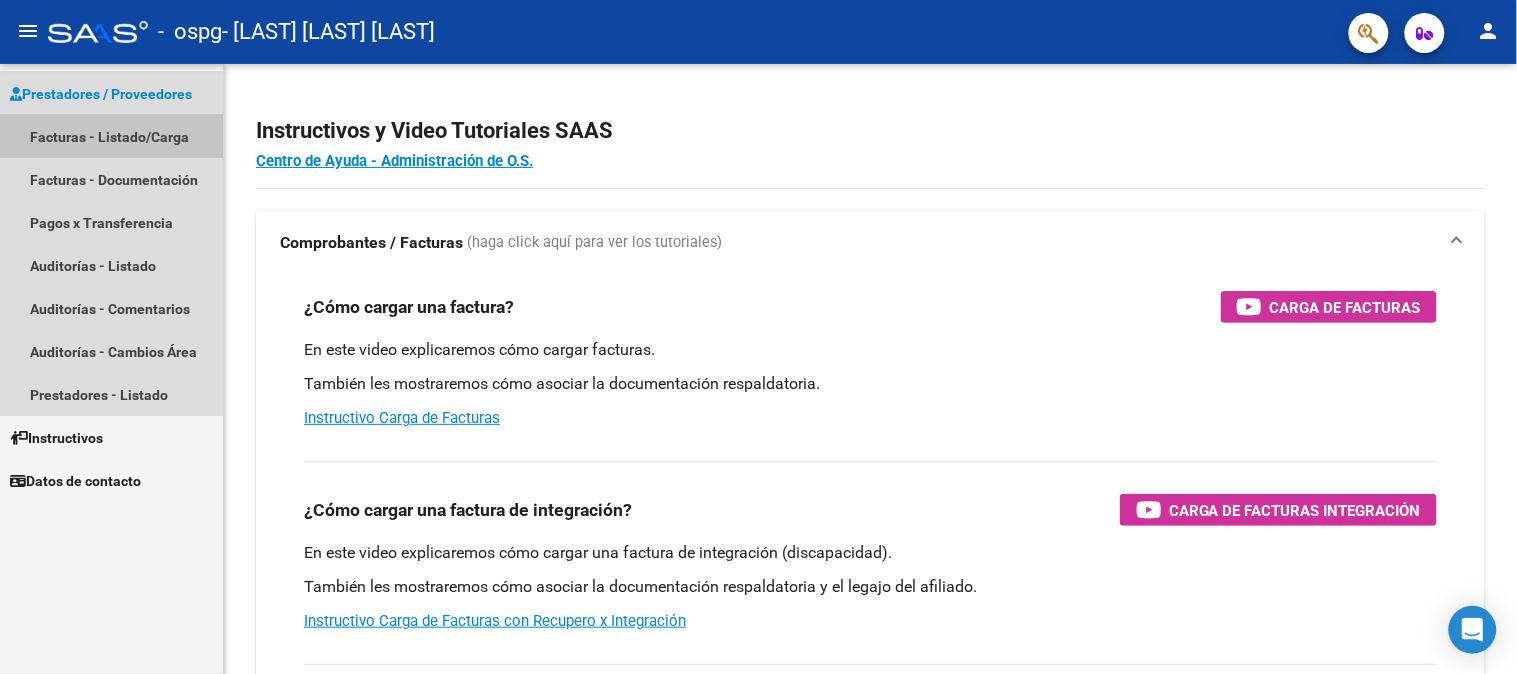click on "Facturas - Listado/Carga" at bounding box center [111, 136] 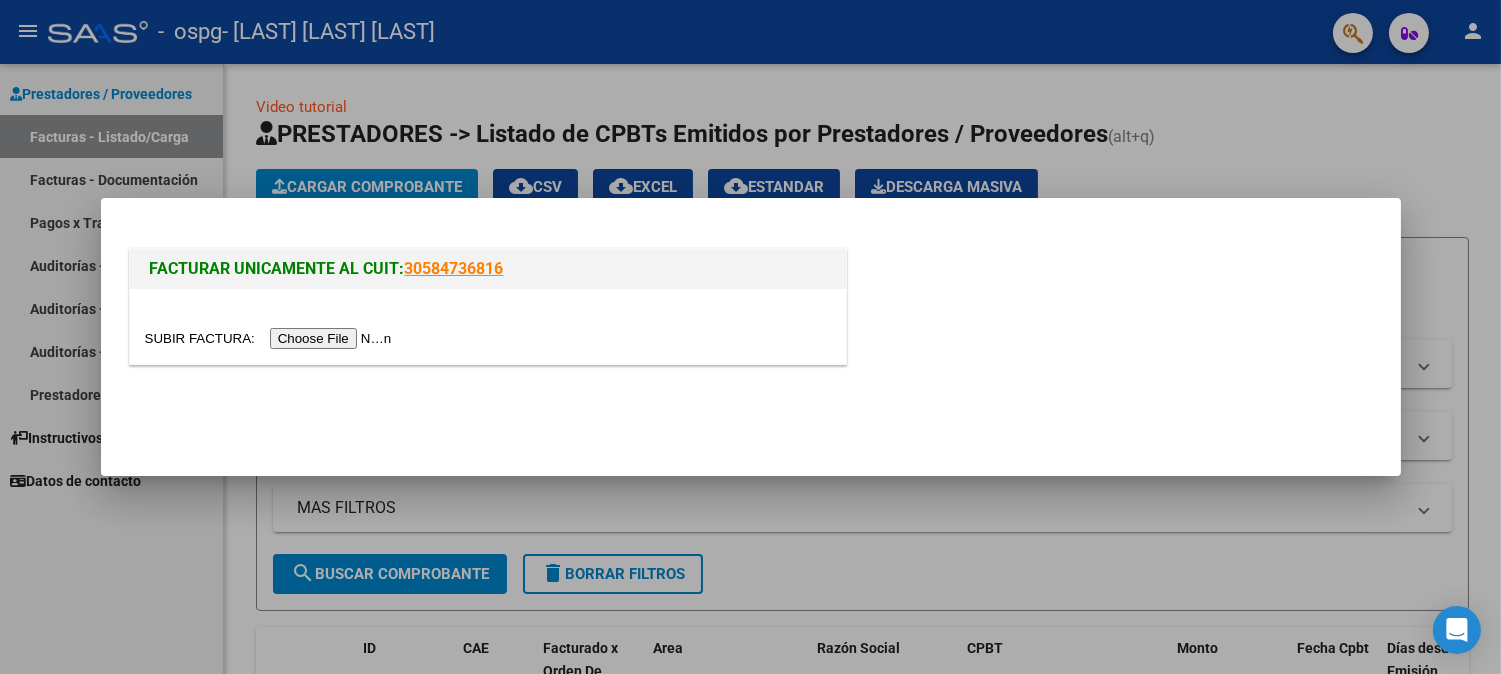 click at bounding box center [271, 338] 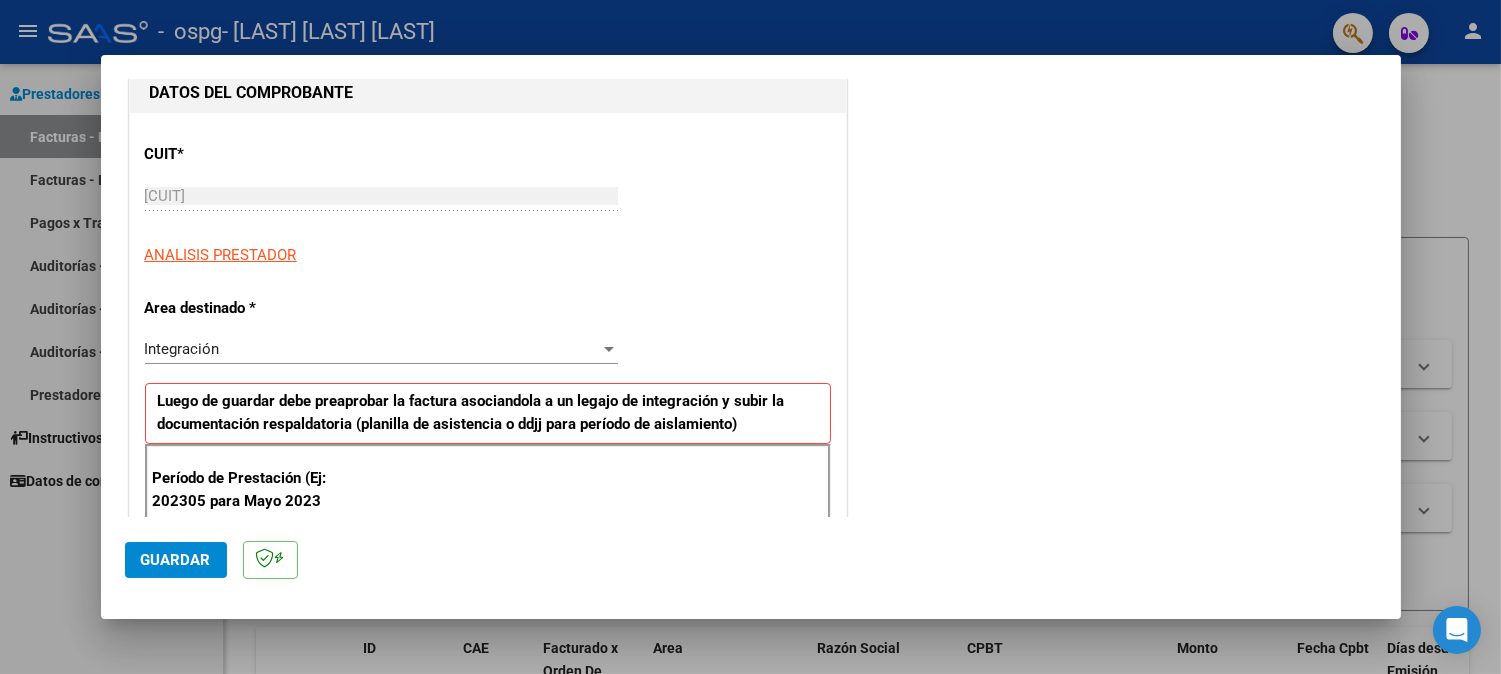 scroll, scrollTop: 283, scrollLeft: 0, axis: vertical 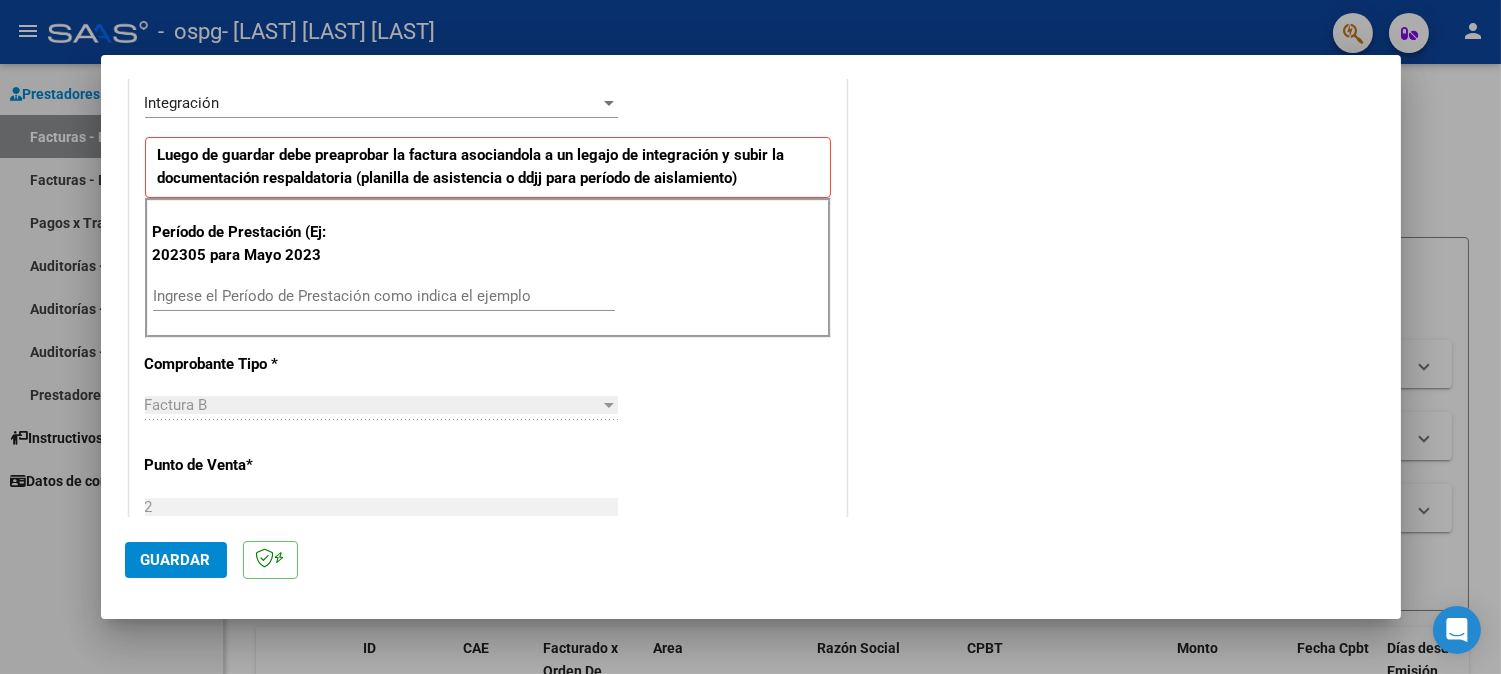 click on "Ingrese el Período de Prestación como indica el ejemplo" at bounding box center [384, 296] 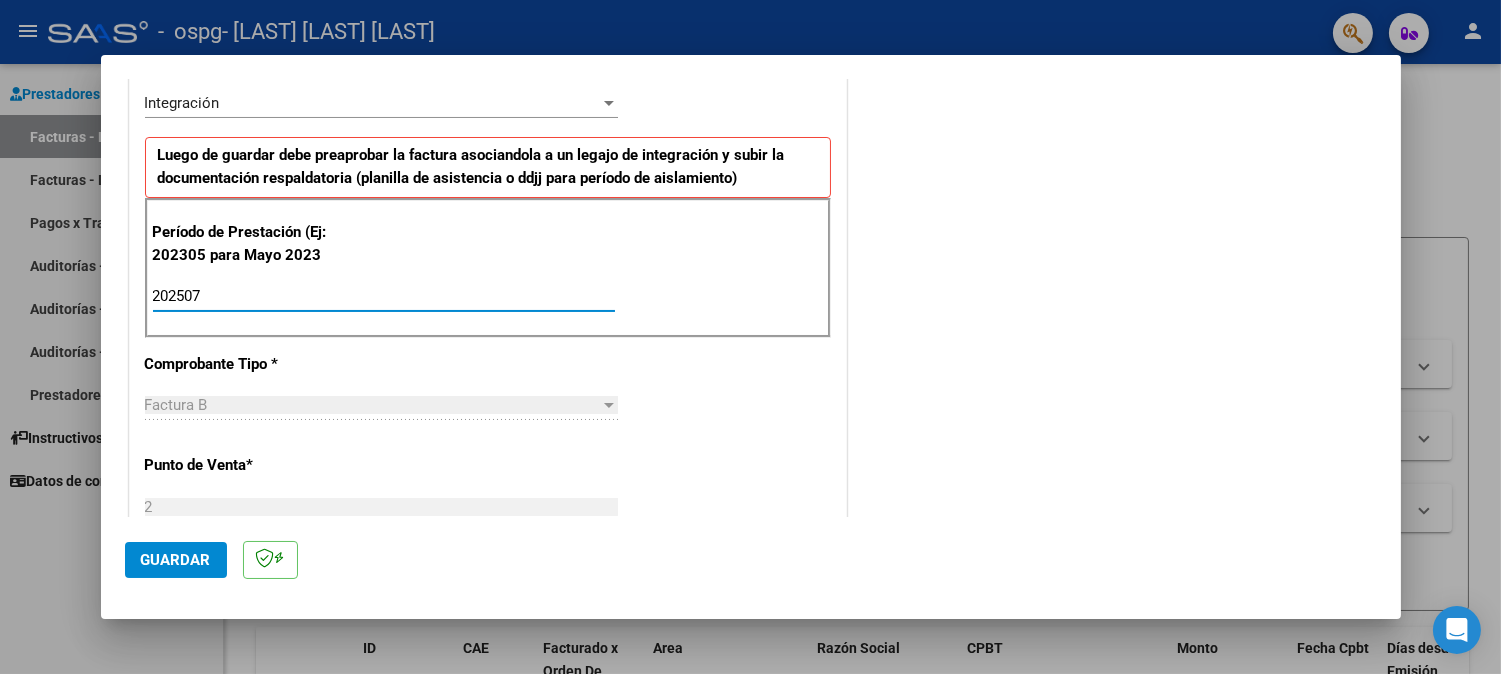 type on "202507" 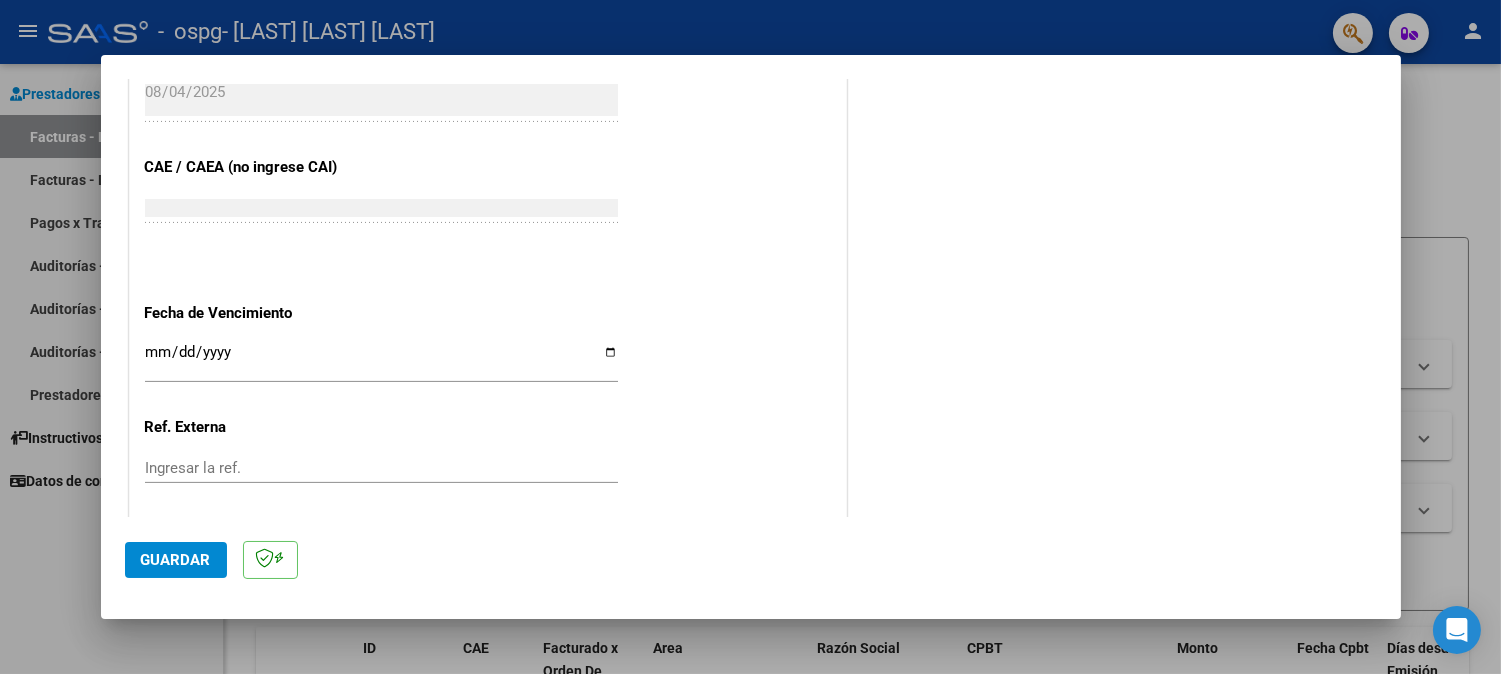 scroll, scrollTop: 1202, scrollLeft: 0, axis: vertical 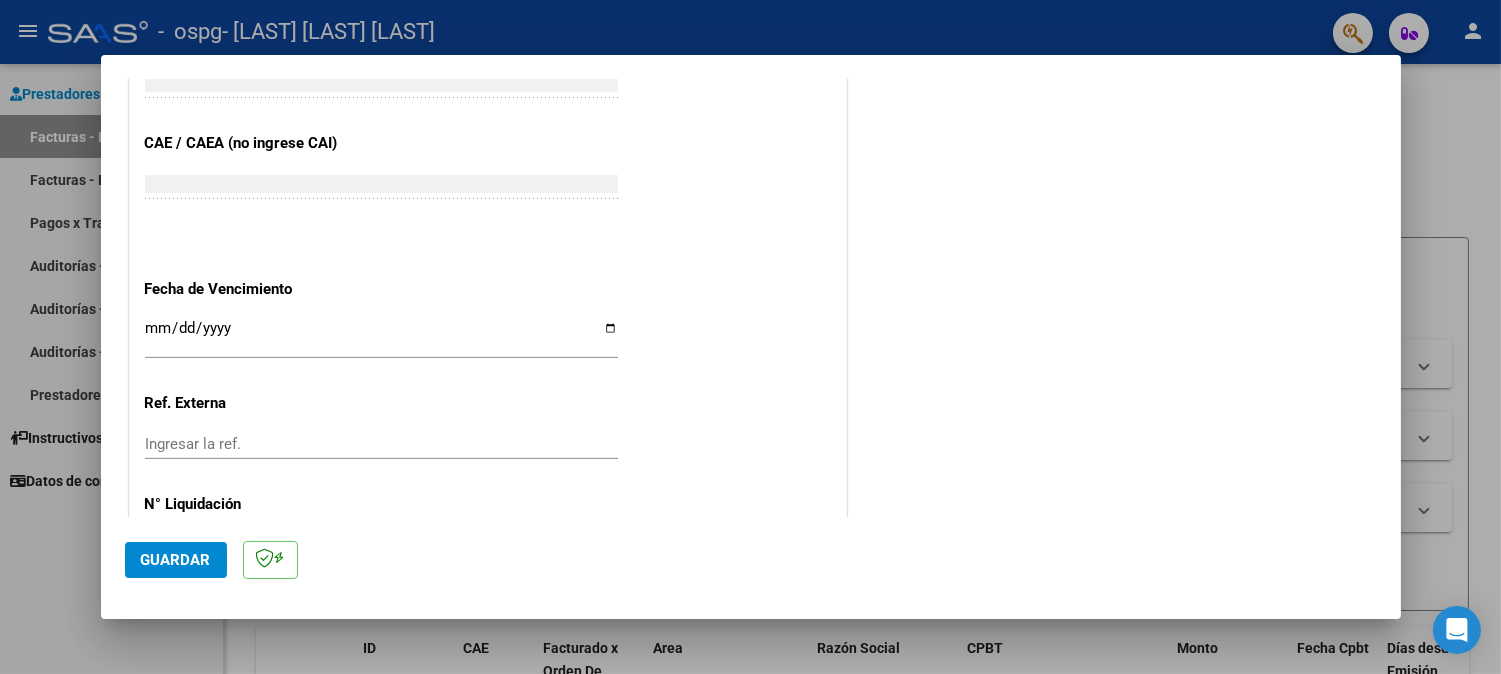 click on "Ingresar la fecha" at bounding box center (381, 336) 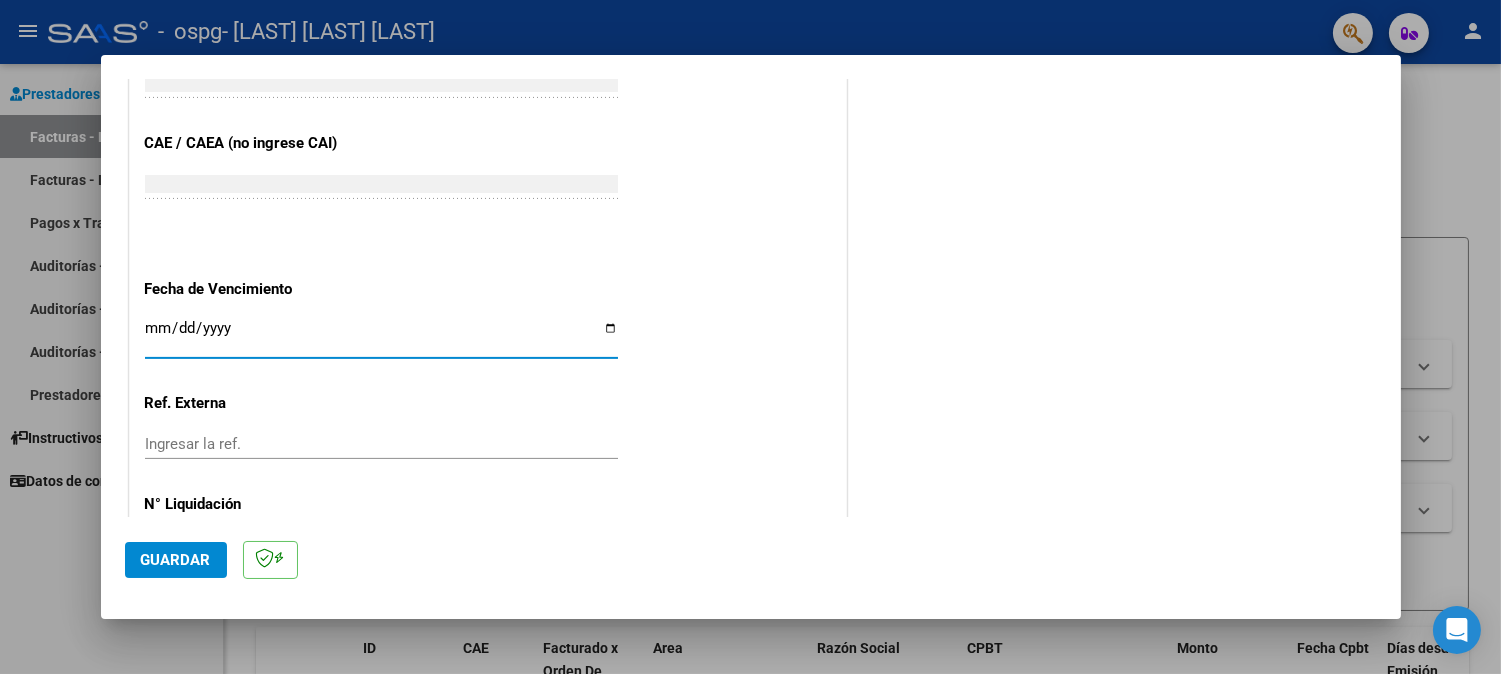 type on "2025-08-14" 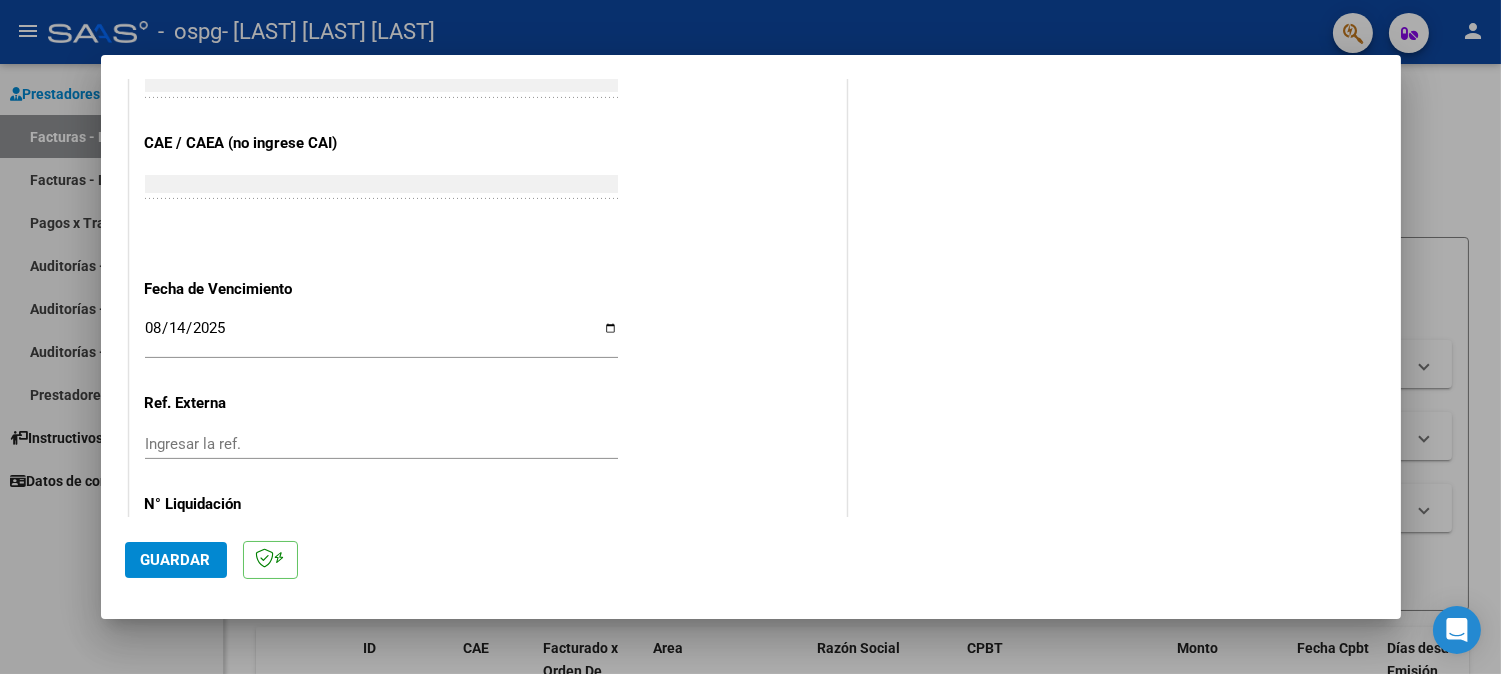 scroll, scrollTop: 1283, scrollLeft: 0, axis: vertical 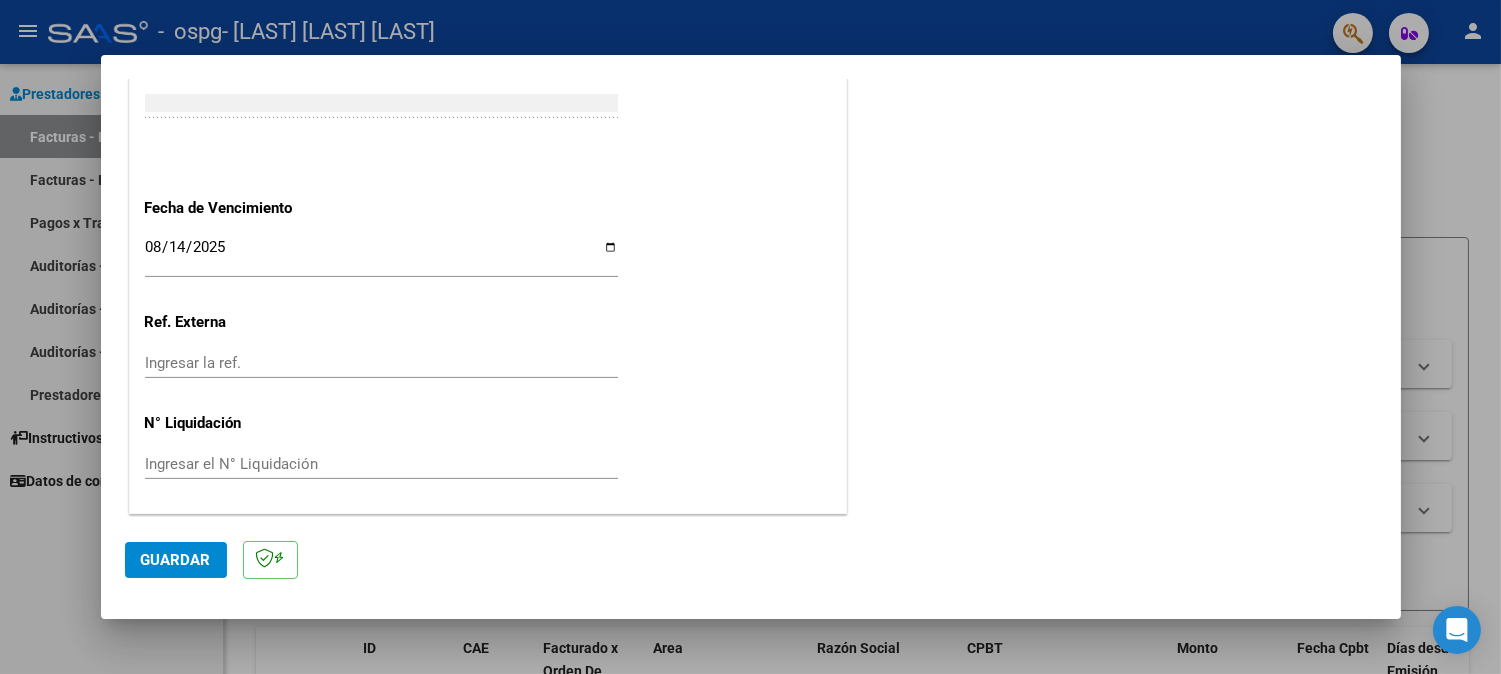 click on "Guardar" 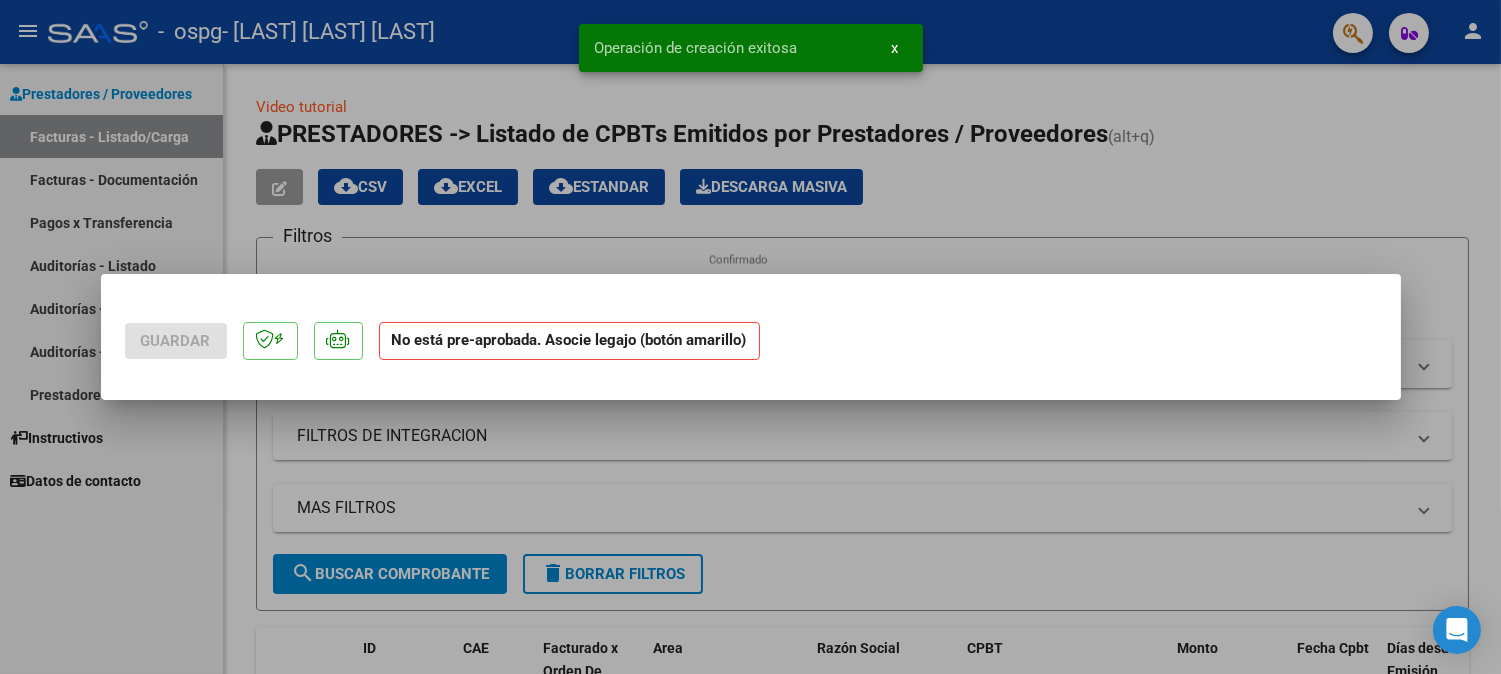 scroll, scrollTop: 0, scrollLeft: 0, axis: both 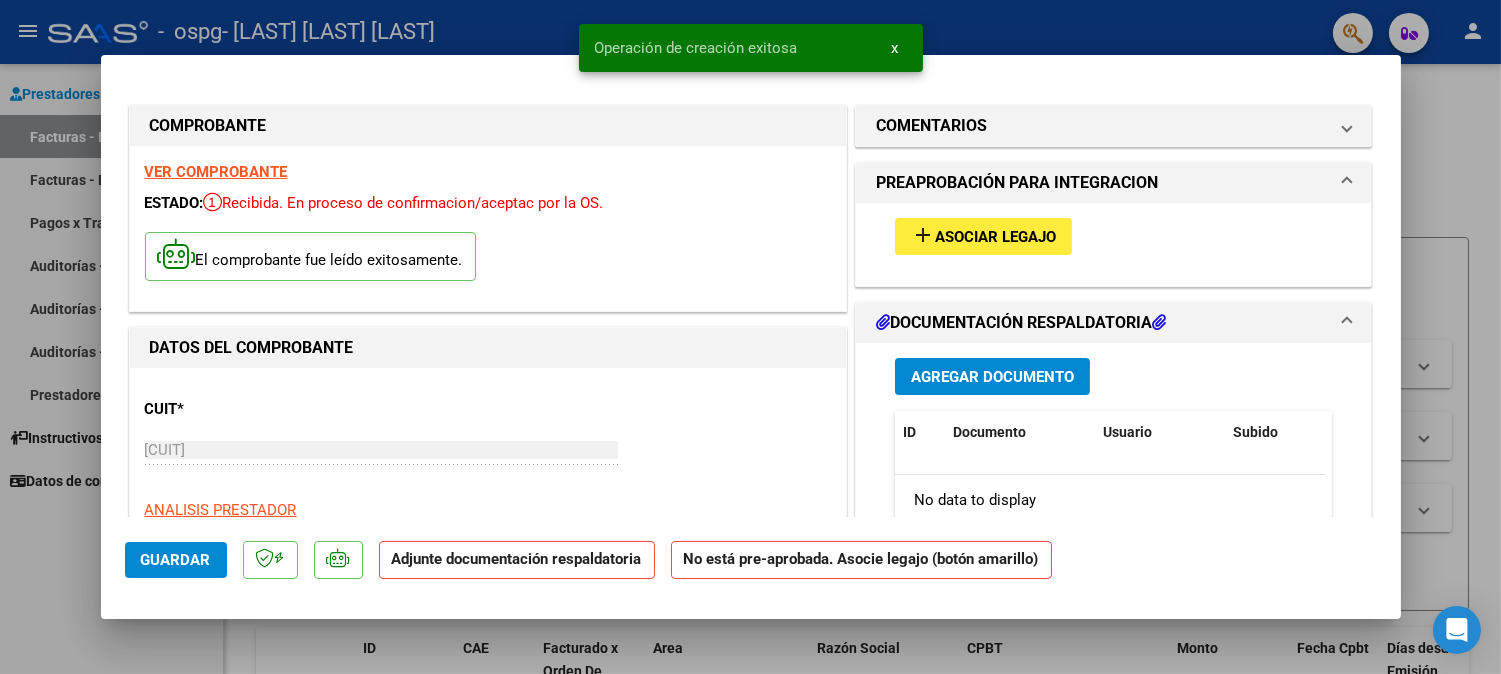 click on "Asociar Legajo" at bounding box center [995, 237] 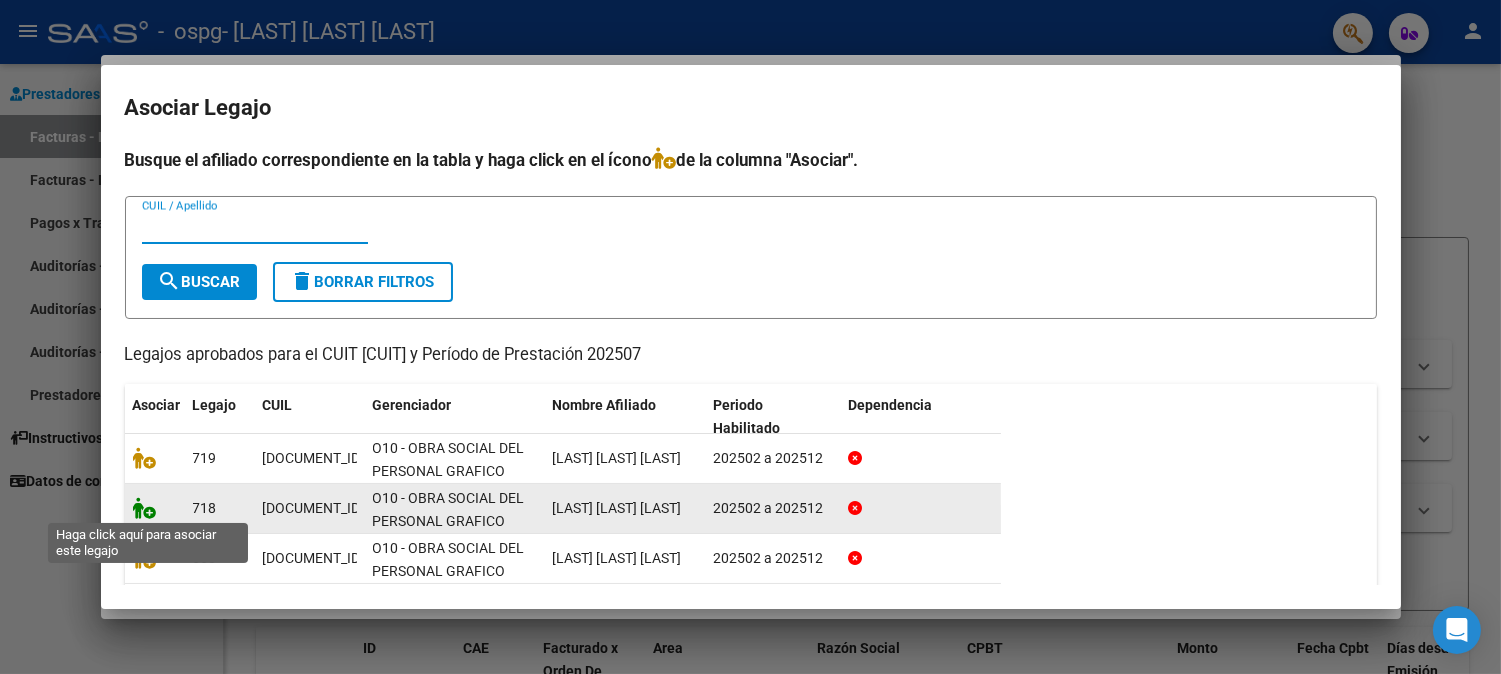 click 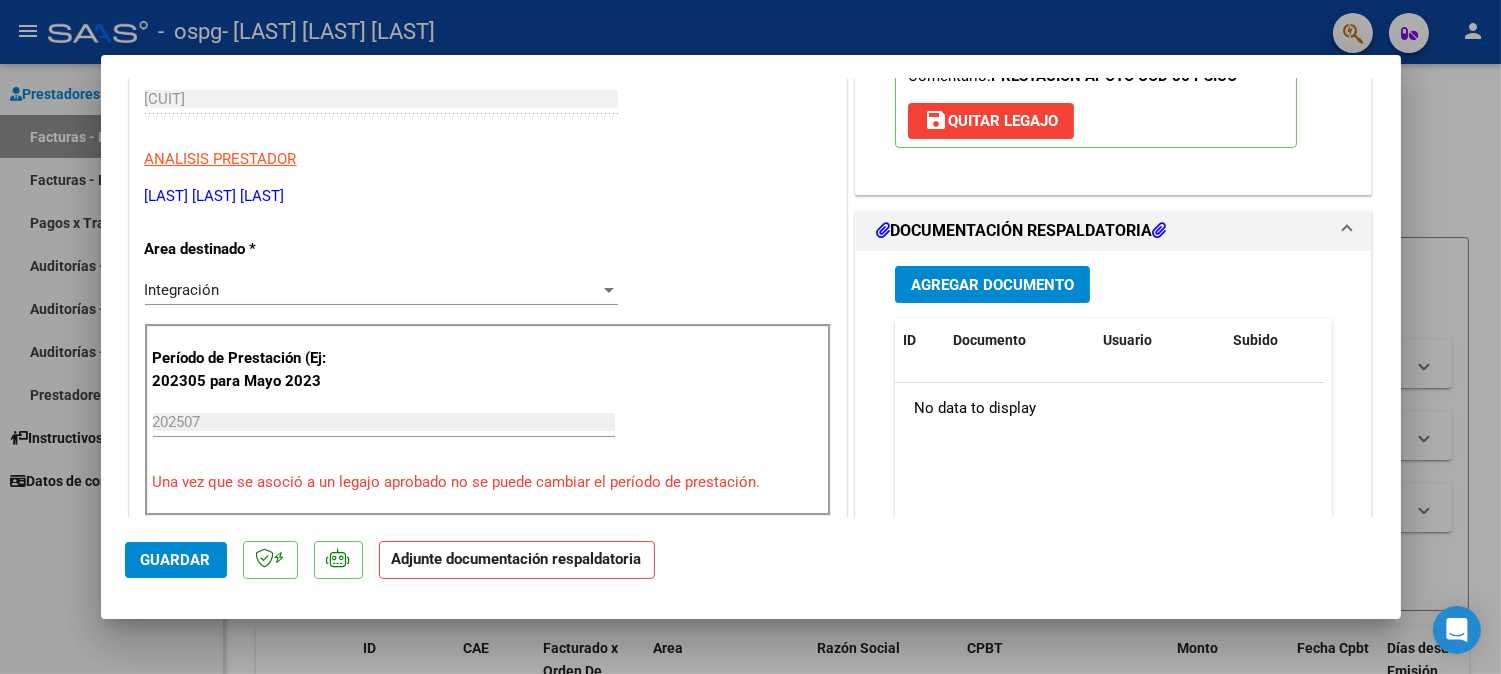 scroll, scrollTop: 200, scrollLeft: 0, axis: vertical 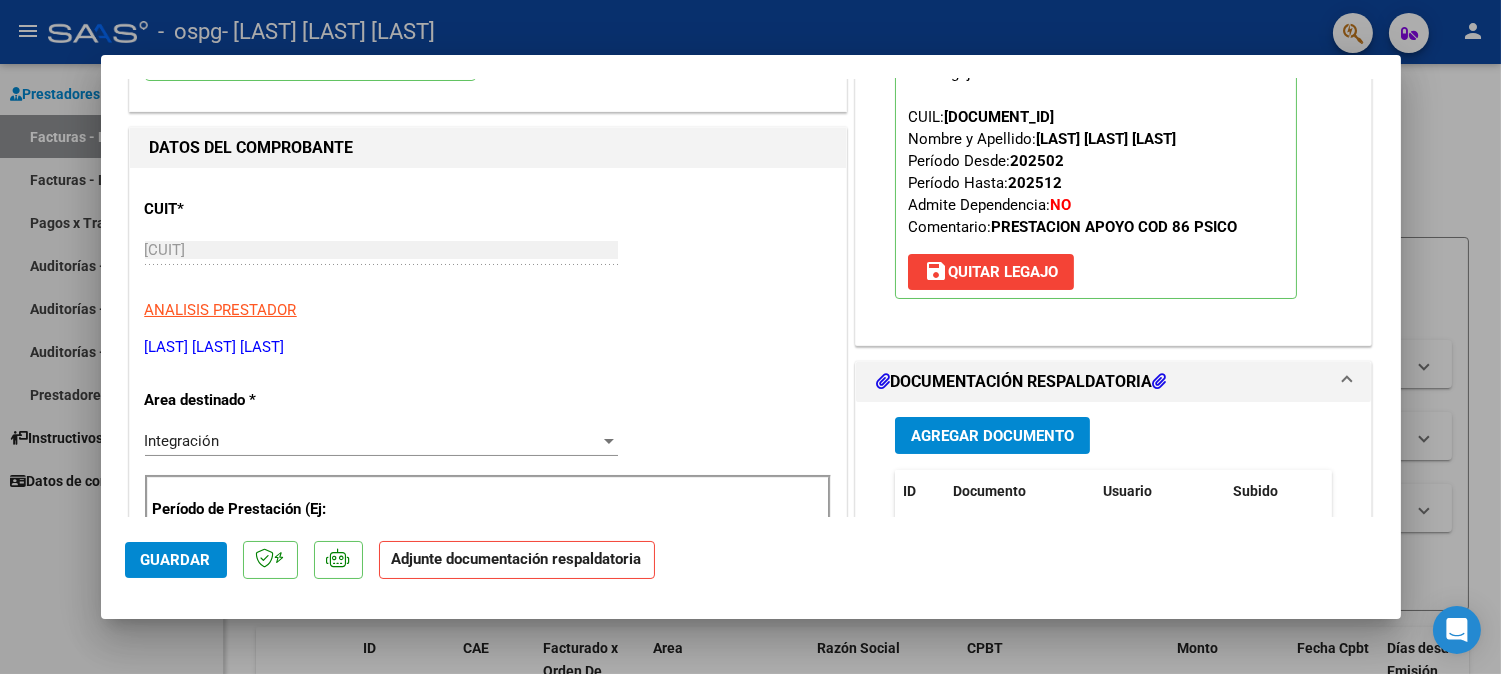 click on "Agregar Documento" at bounding box center (992, 436) 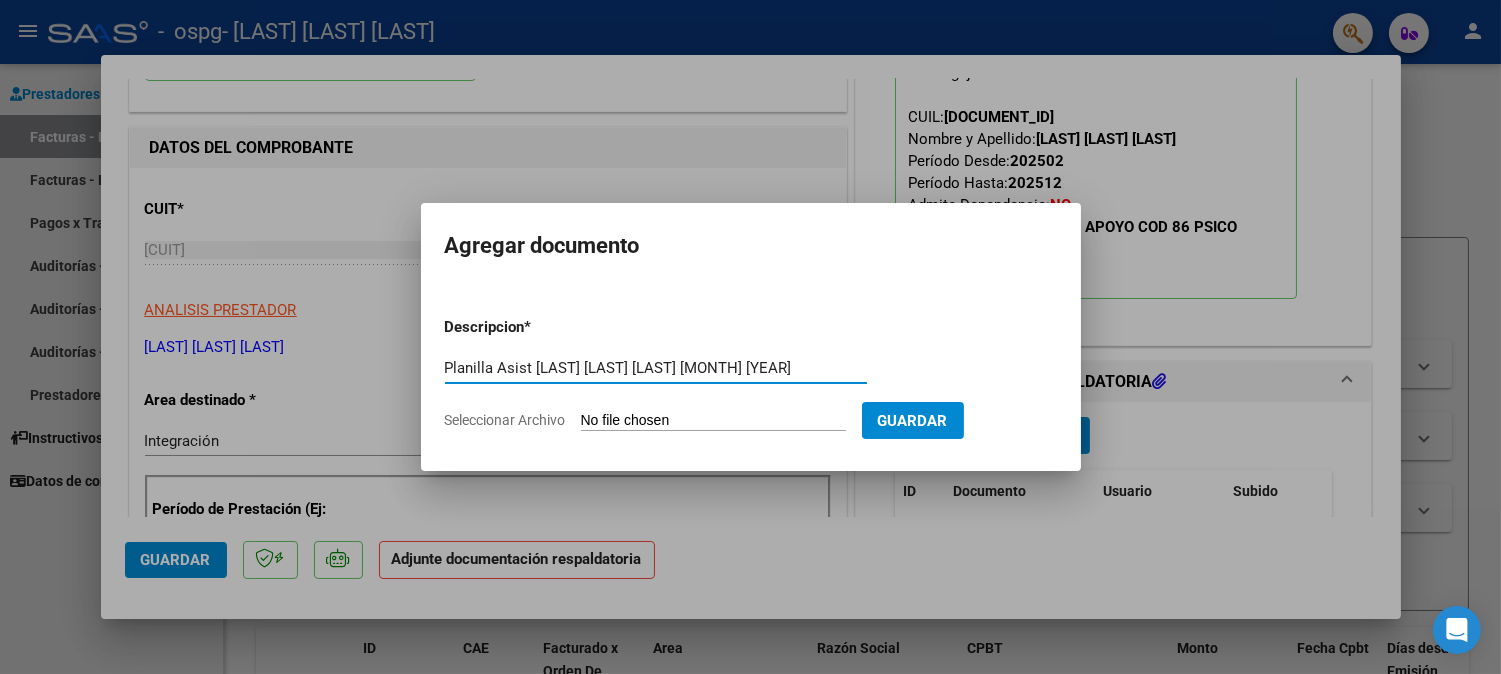 type on "Planilla Asist [LAST] [LAST] [LAST] [MONTH] [YEAR]" 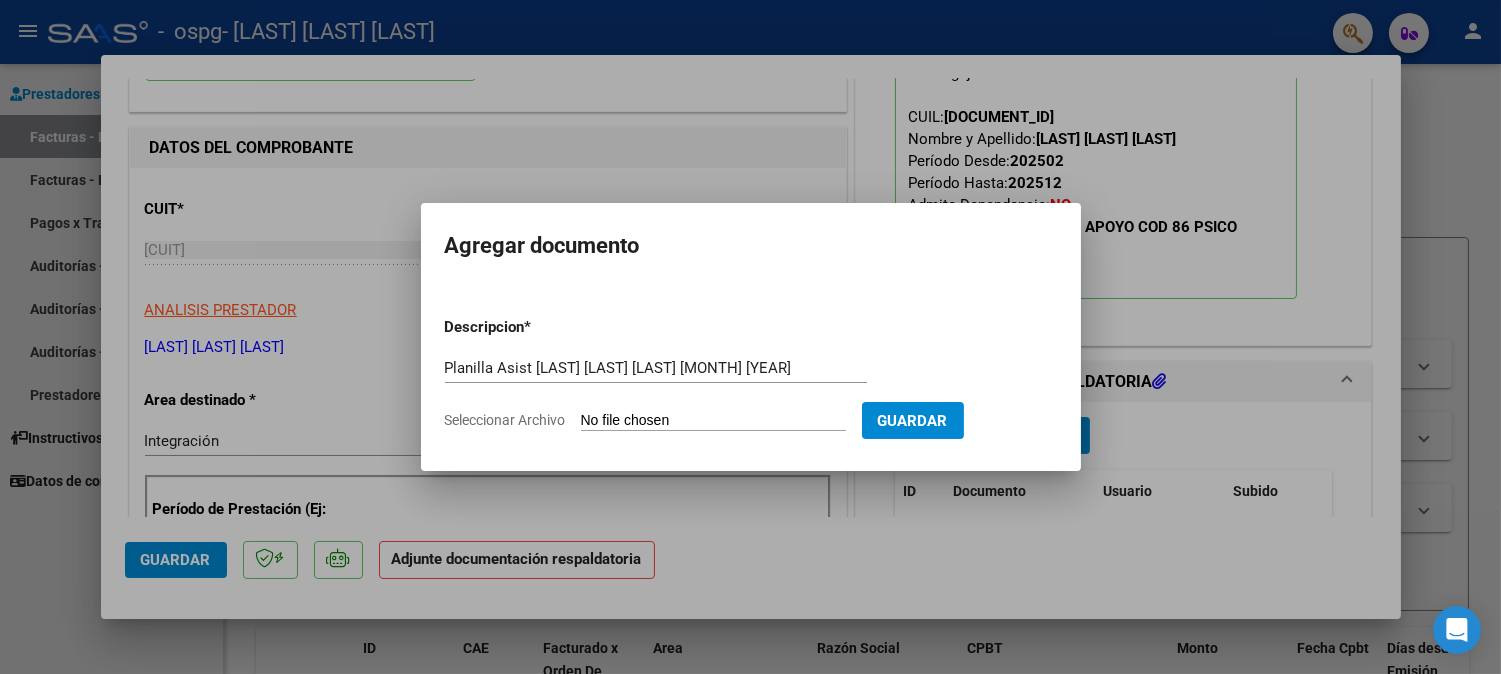 type on "C:\fakepath\Pla [LAST NAME] [LAST NAME] [MONTH] [DATE].pdf" 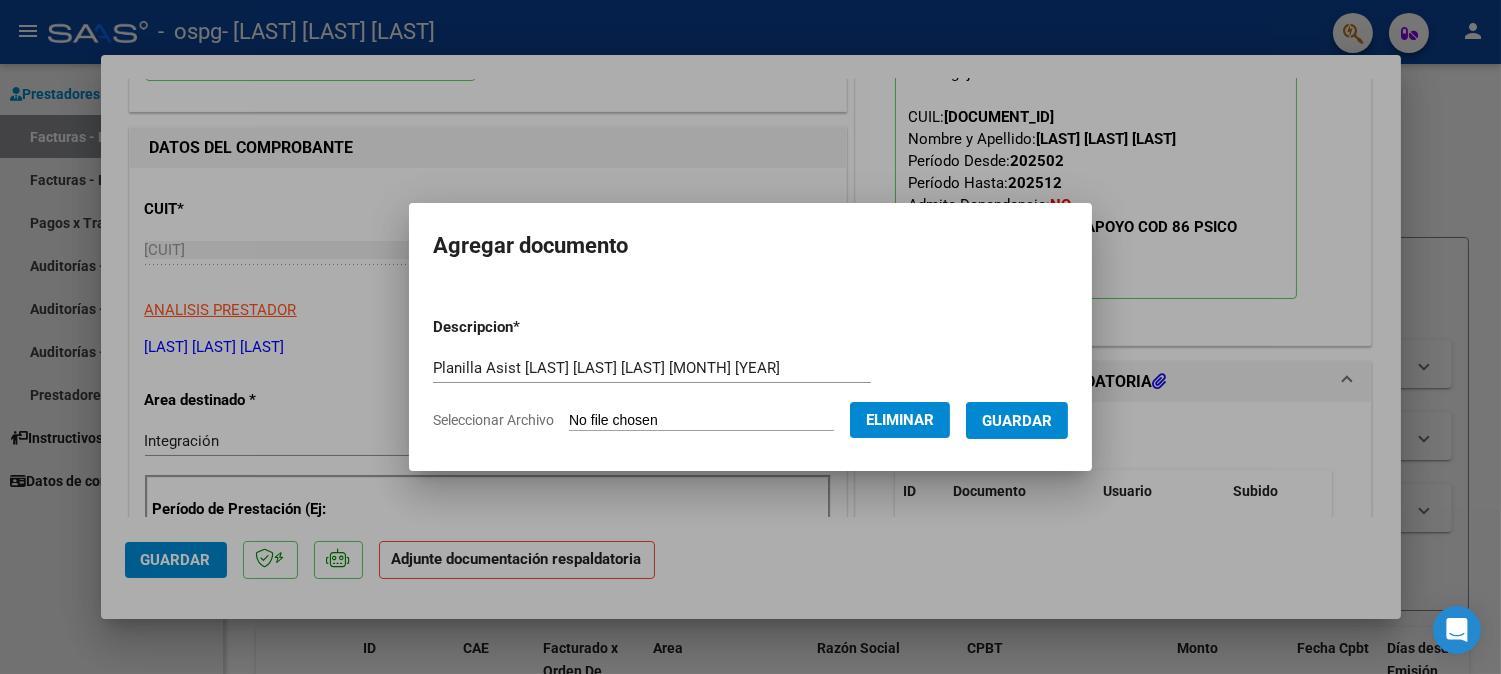 click on "Guardar" at bounding box center (1017, 421) 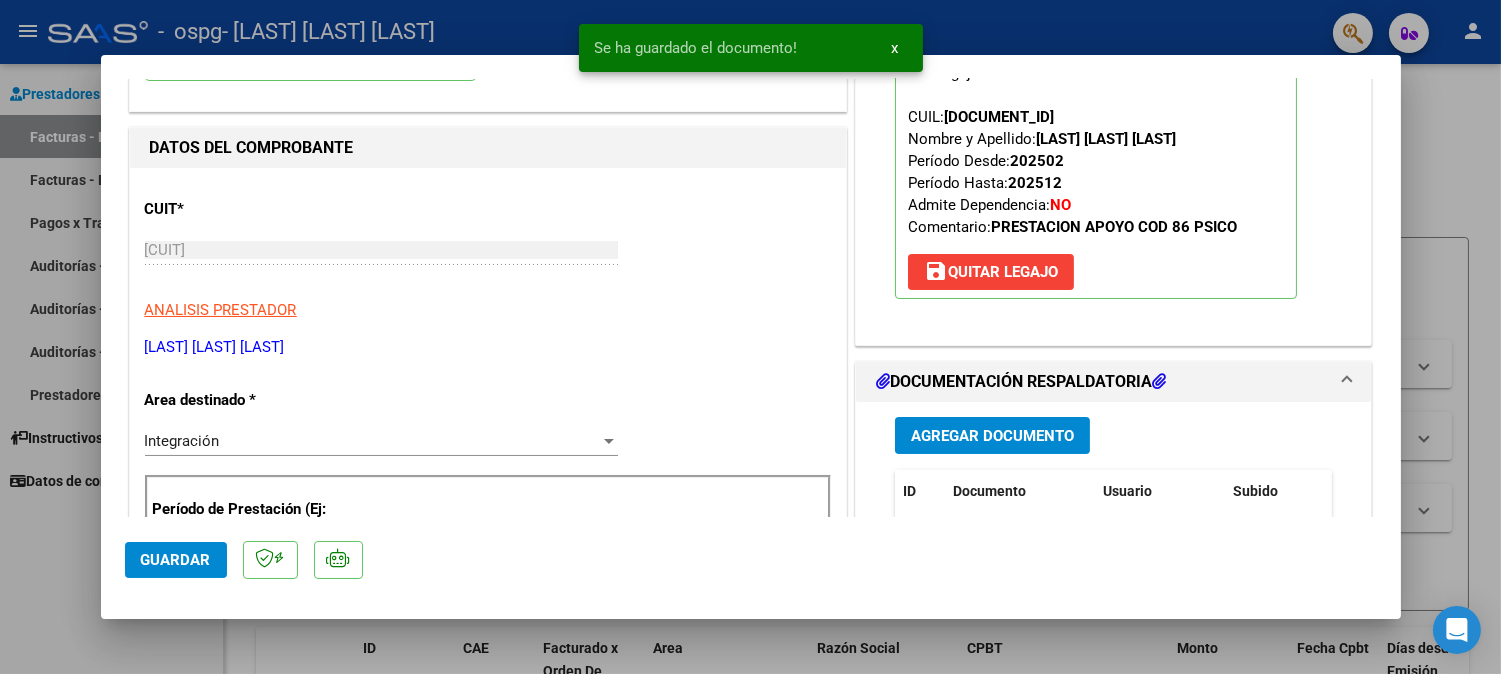 scroll, scrollTop: 230, scrollLeft: 0, axis: vertical 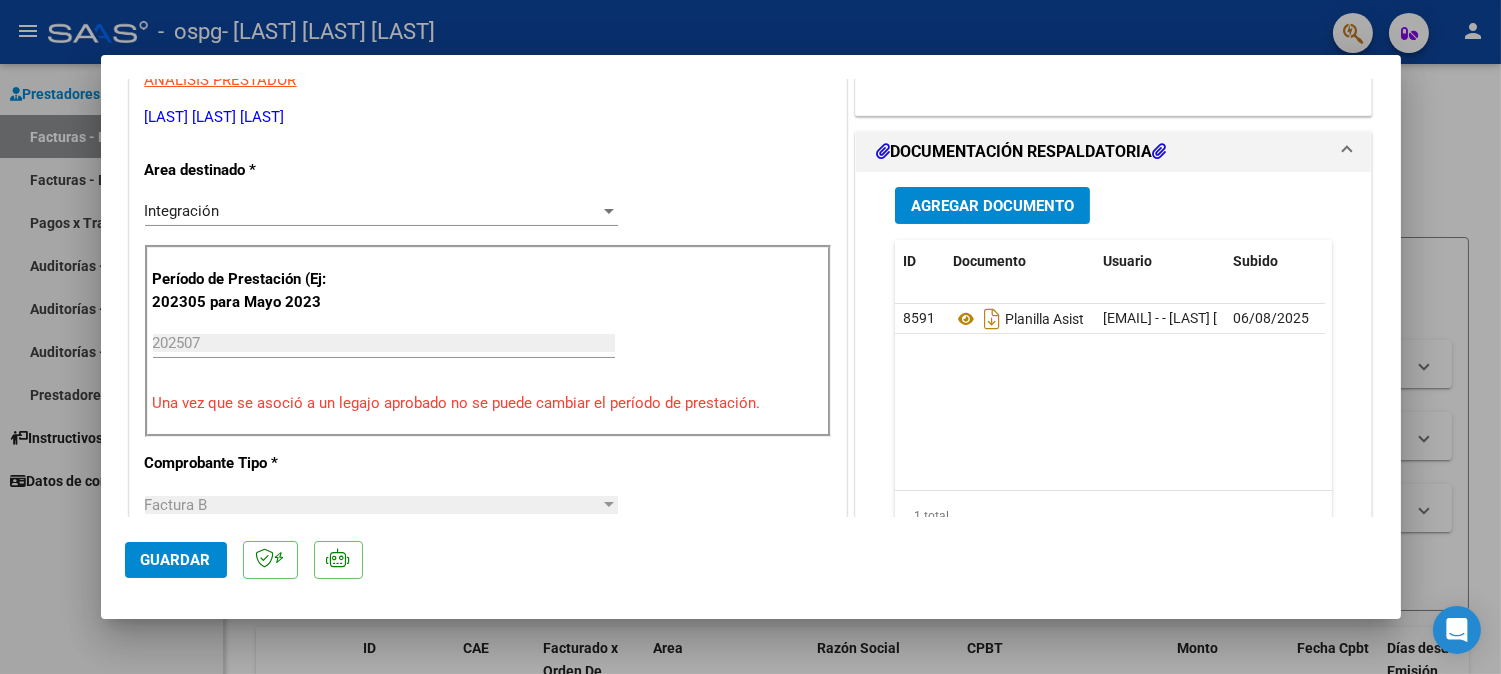 click on "Agregar Documento" at bounding box center [992, 206] 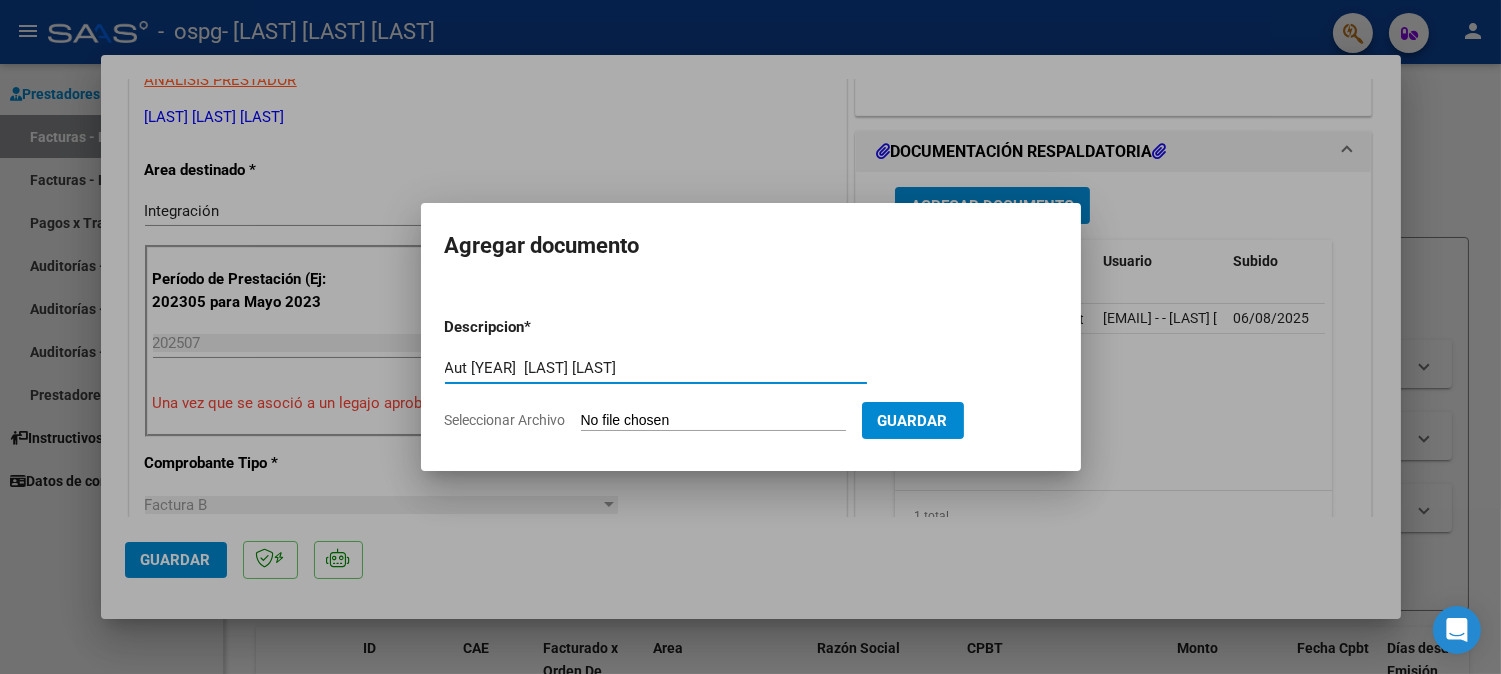 type on "Aut [YEAR]  [LAST] [LAST]" 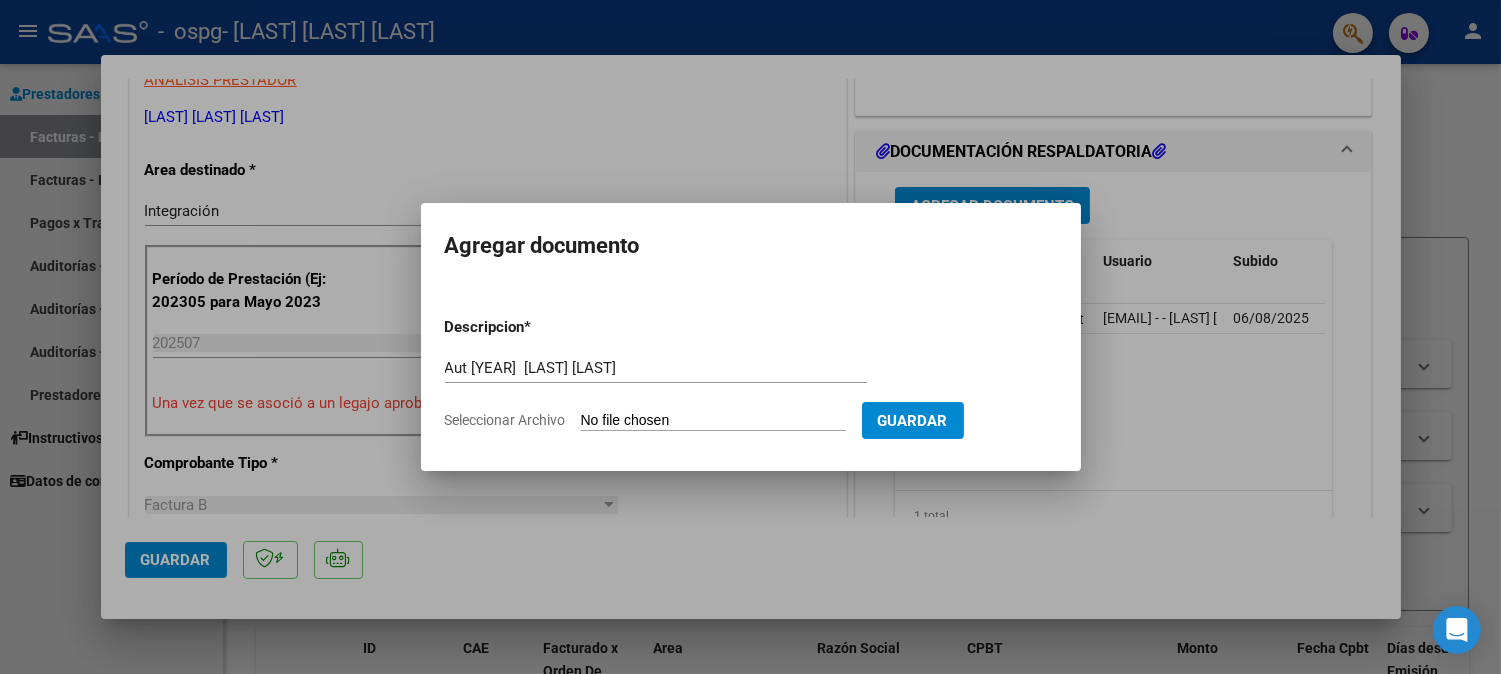 type on "C:\fakepath\AUTORIZACIONES [YEAR] [LAST] [LAST].odt" 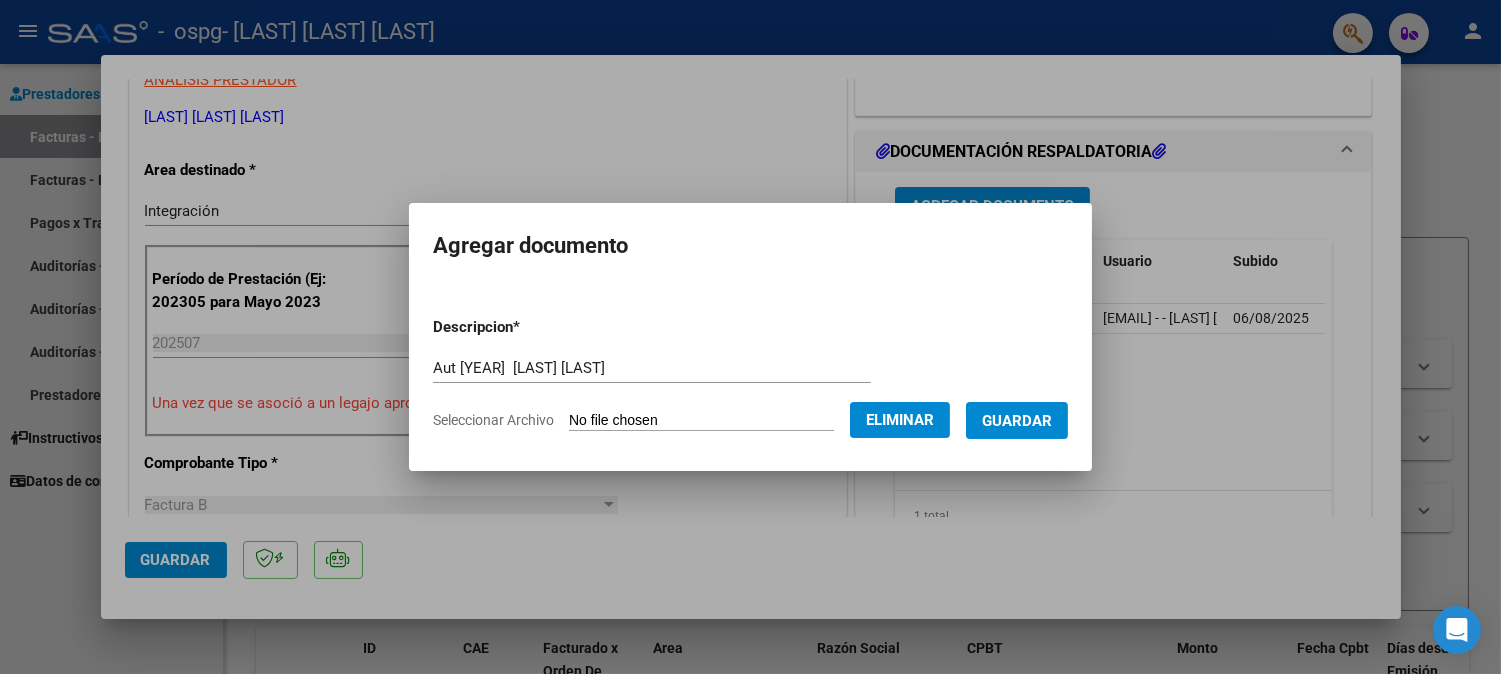click on "Guardar" at bounding box center [1017, 421] 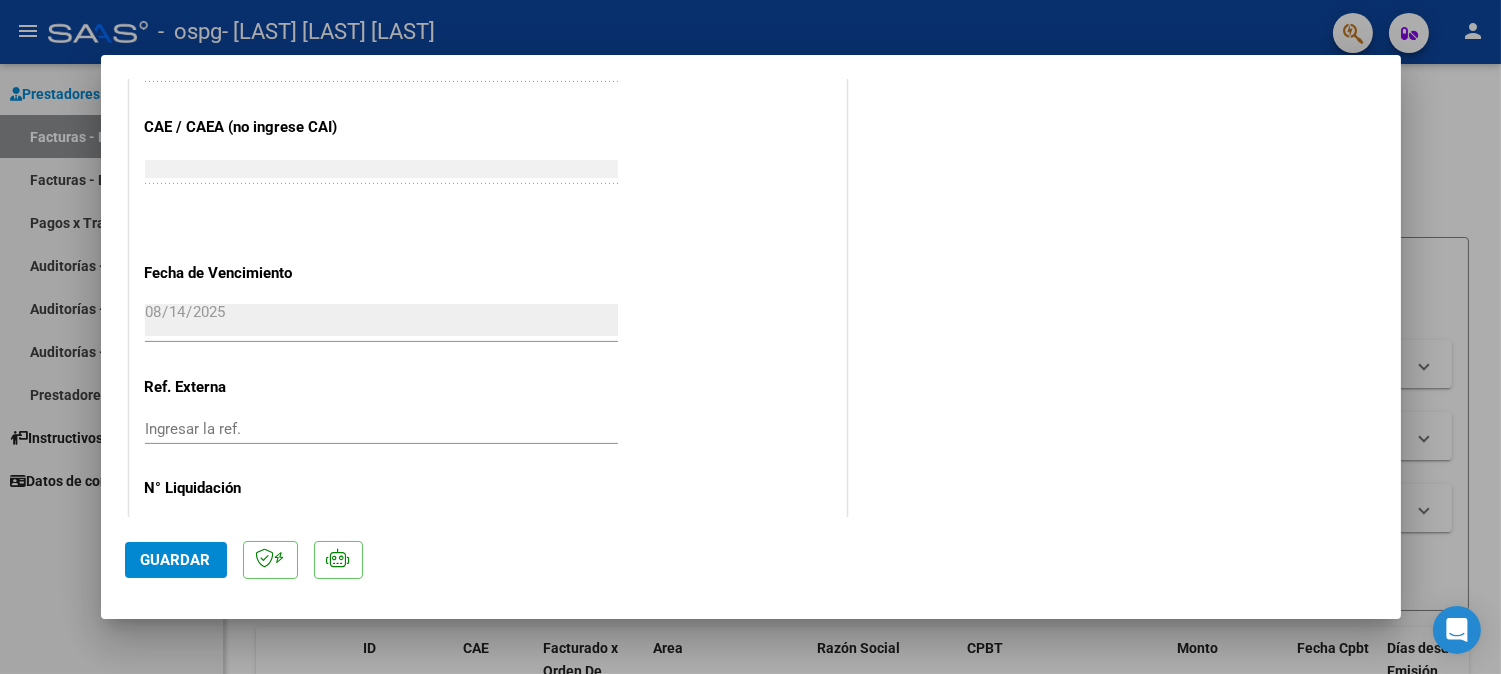scroll, scrollTop: 1346, scrollLeft: 0, axis: vertical 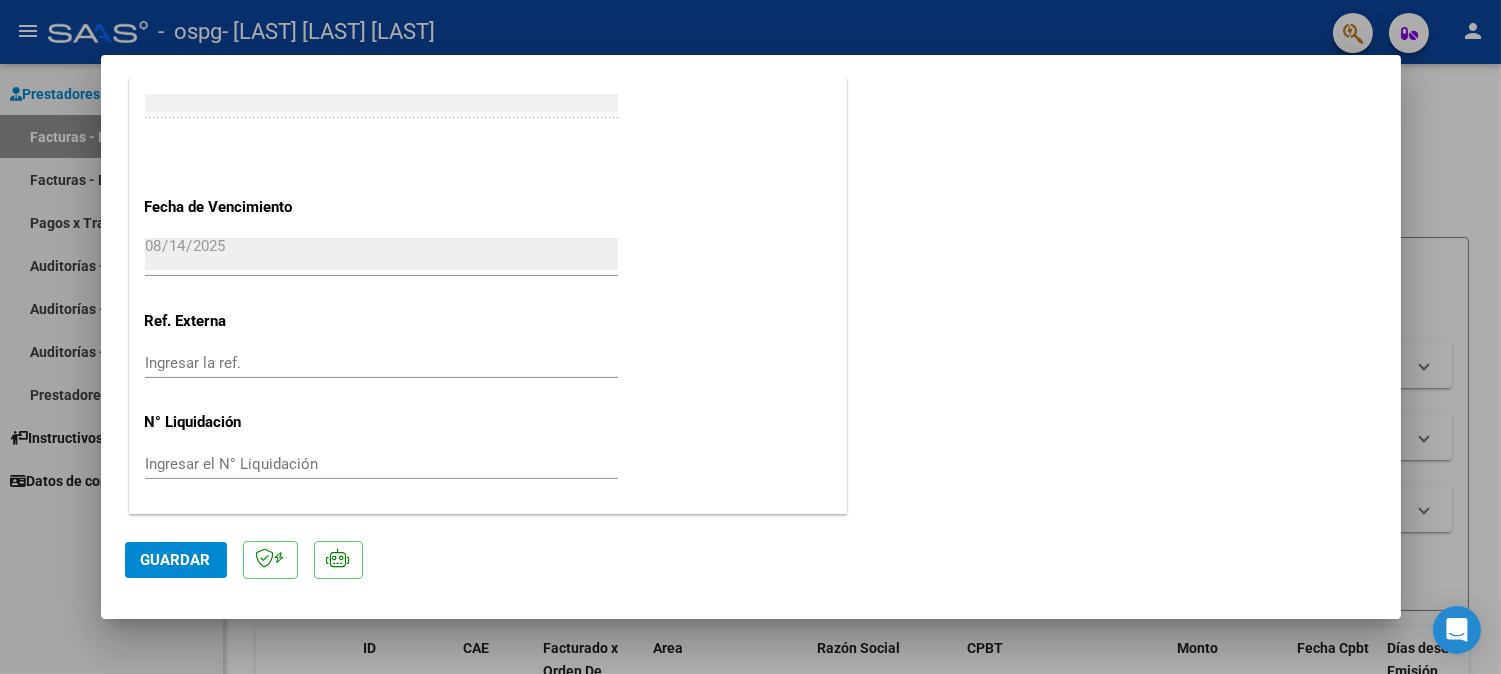 click on "Guardar" 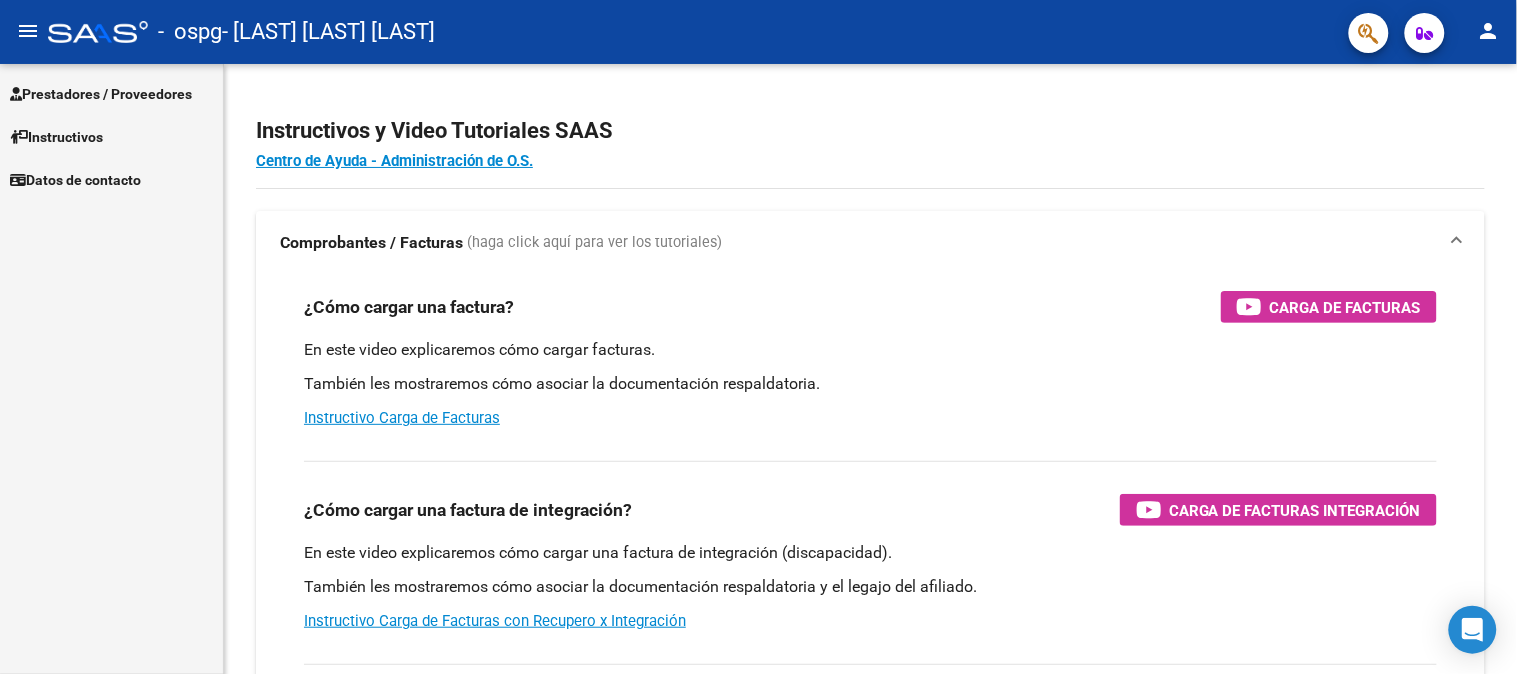 click on "Prestadores / Proveedores" at bounding box center [101, 94] 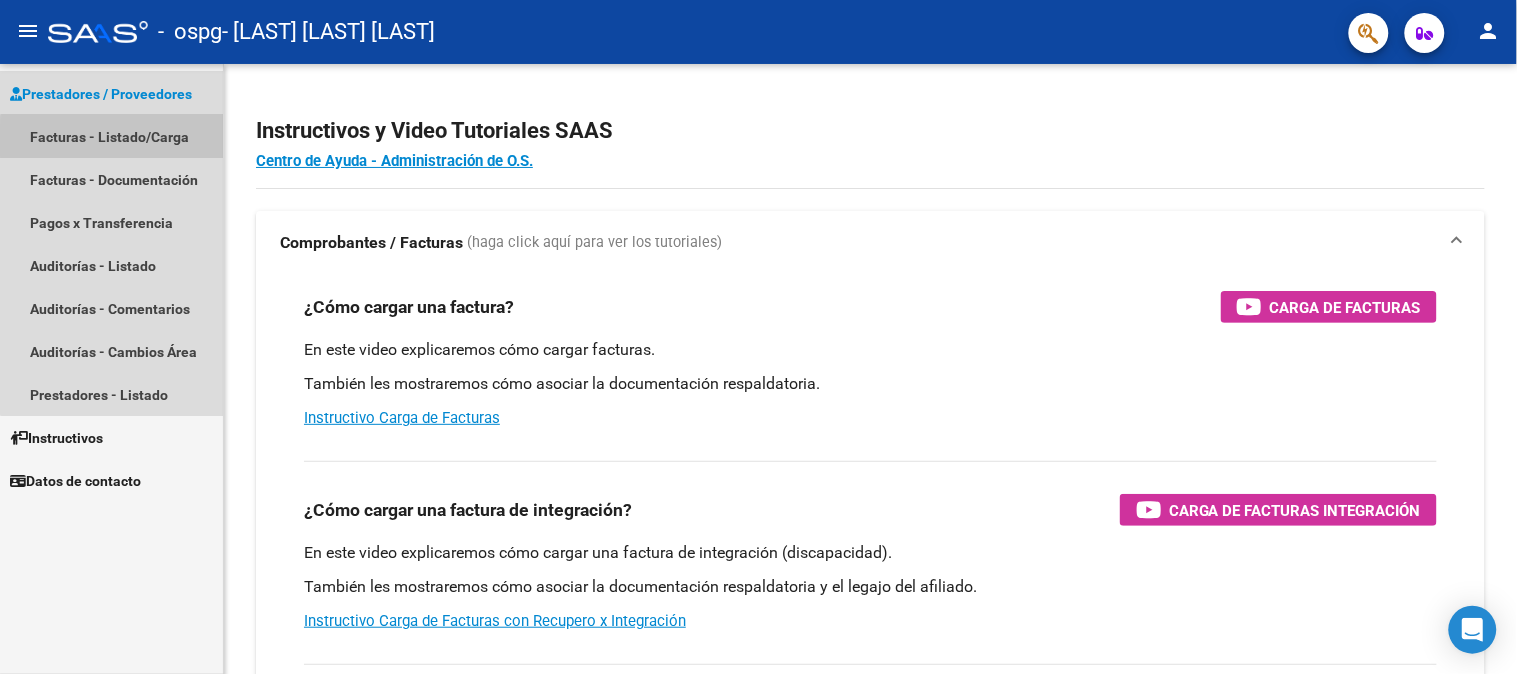click on "Facturas - Listado/Carga" at bounding box center [111, 136] 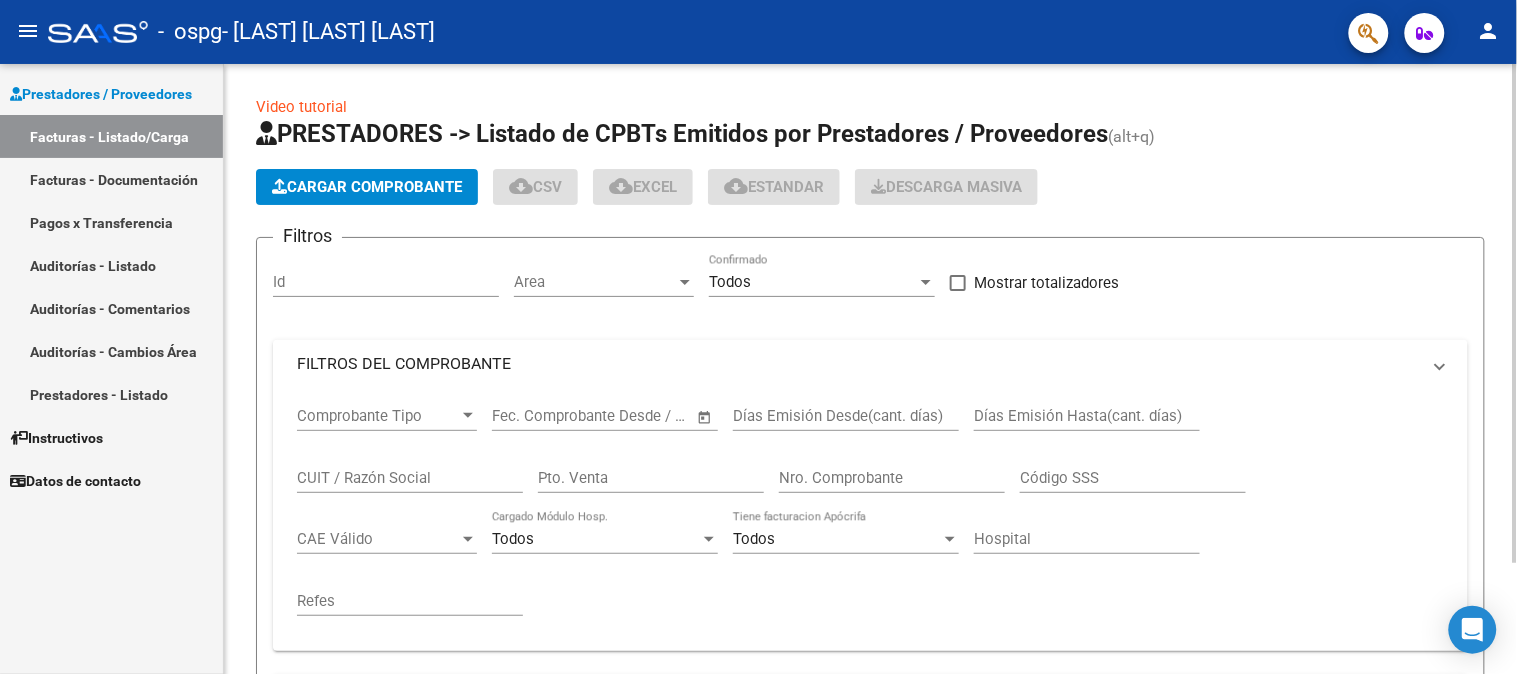 click on "Cargar Comprobante" 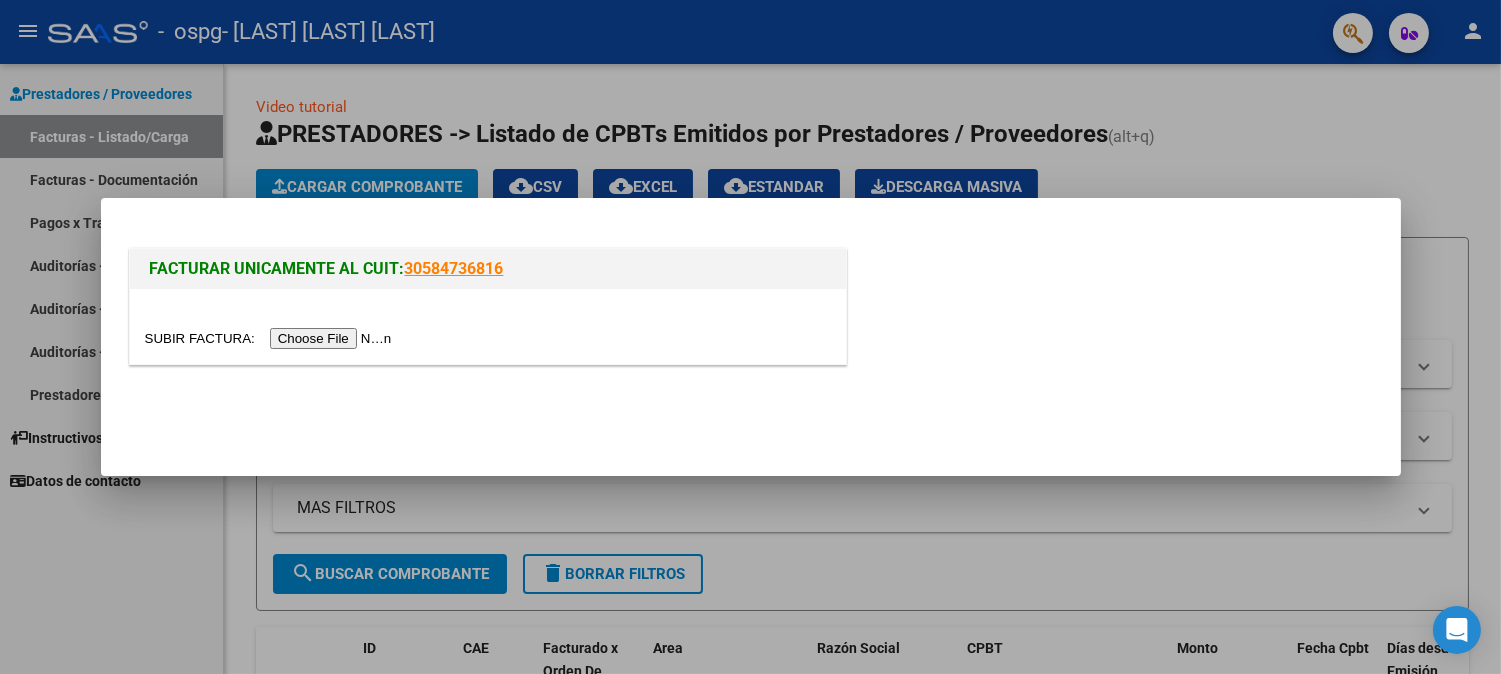 click at bounding box center [271, 338] 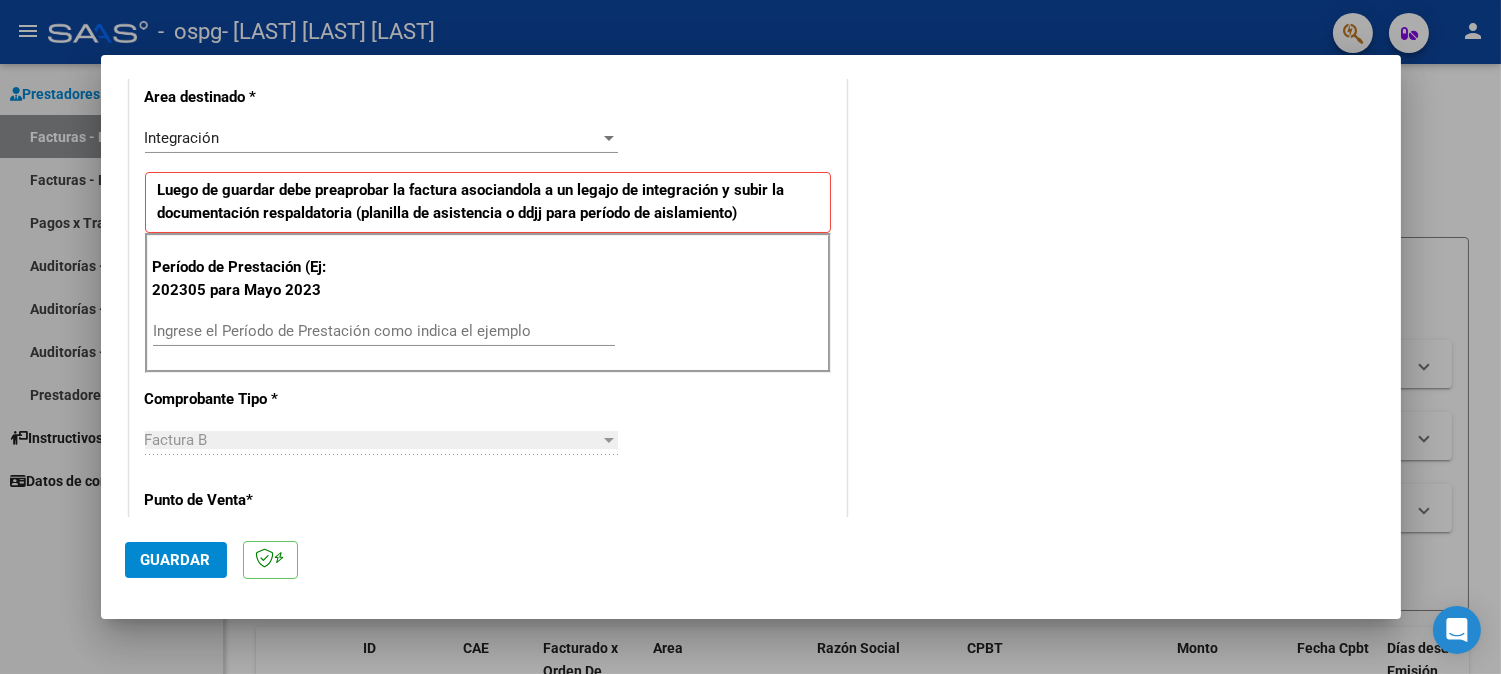 scroll, scrollTop: 394, scrollLeft: 0, axis: vertical 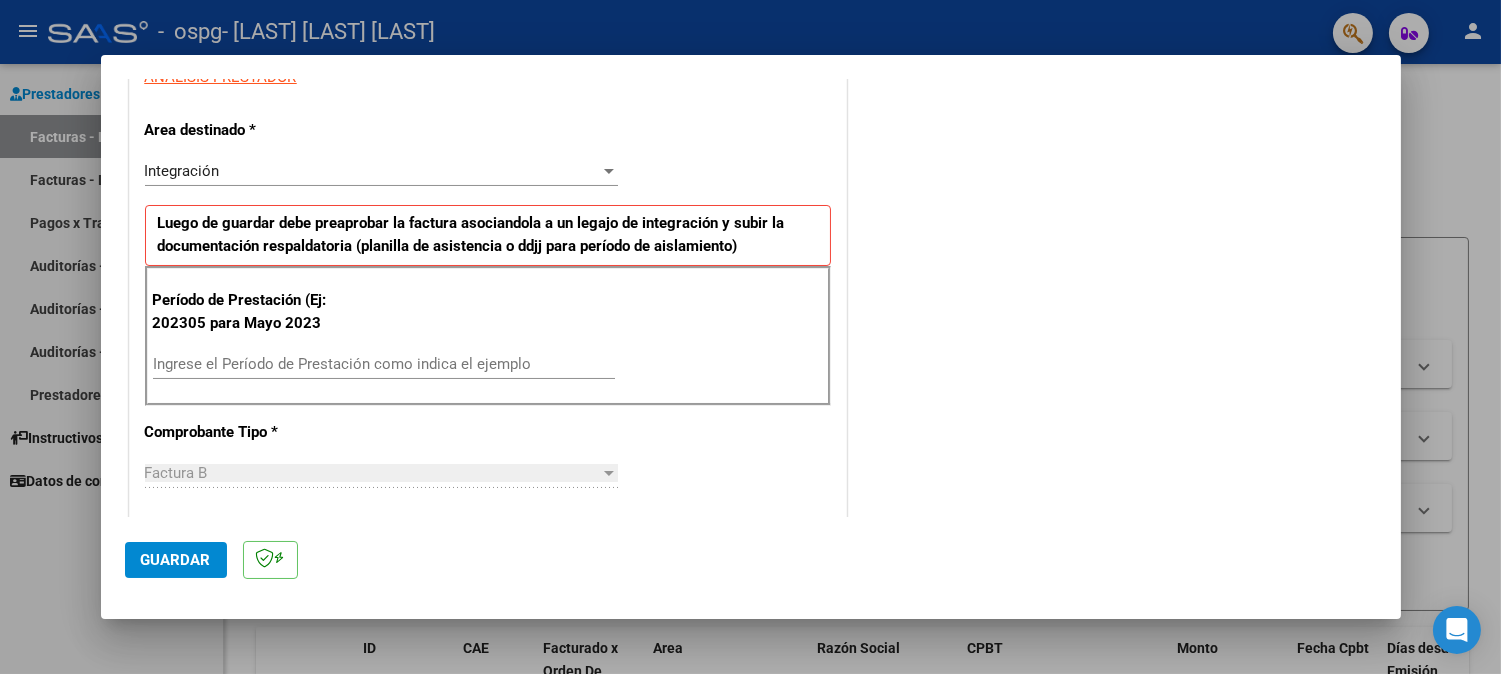 click on "Ingrese el Período de Prestación como indica el ejemplo" at bounding box center [384, 364] 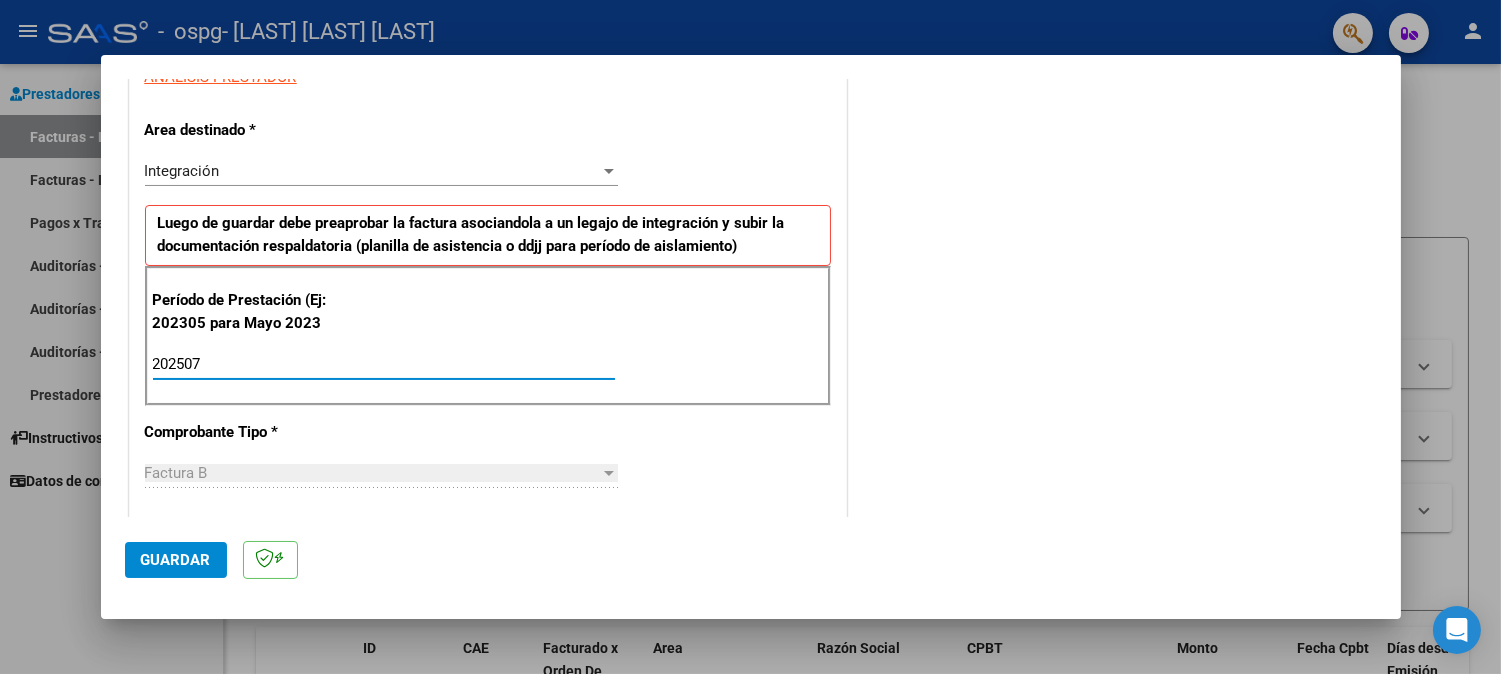 type on "202507" 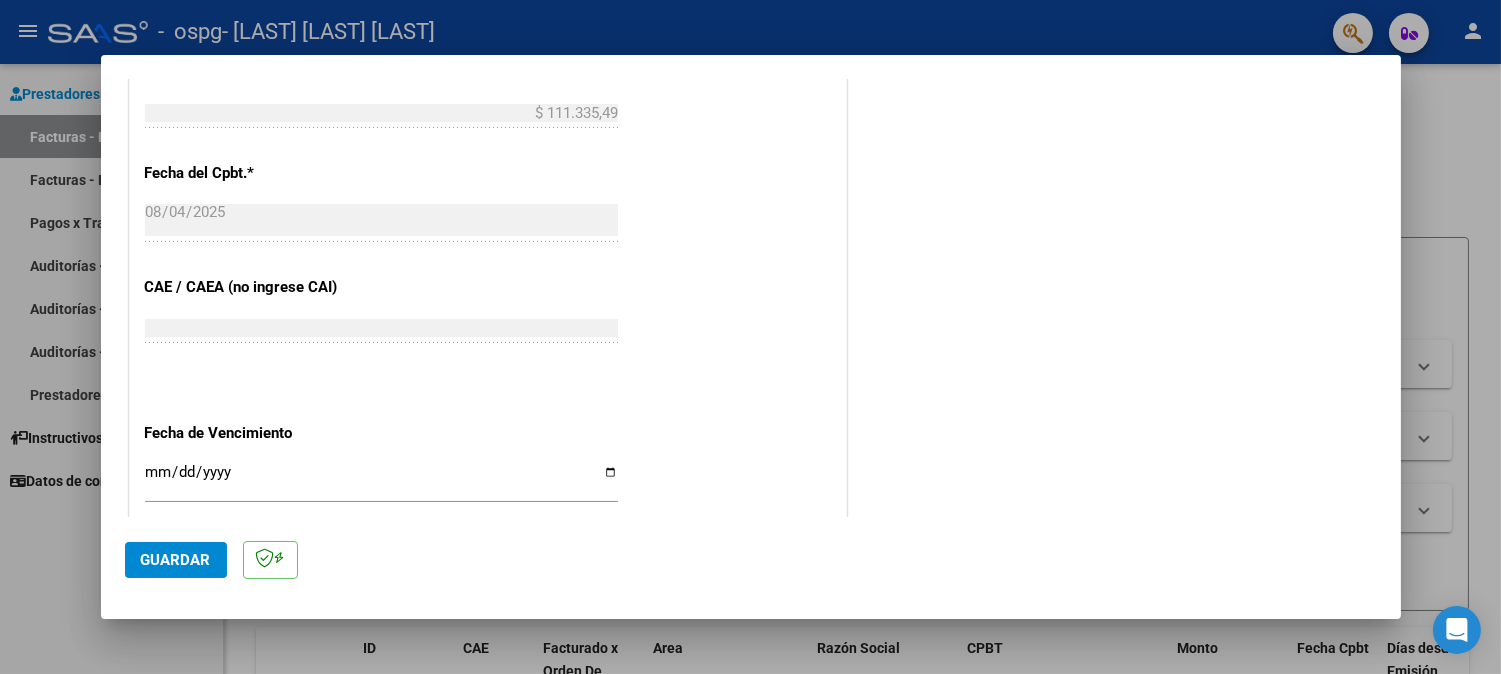 scroll, scrollTop: 1111, scrollLeft: 0, axis: vertical 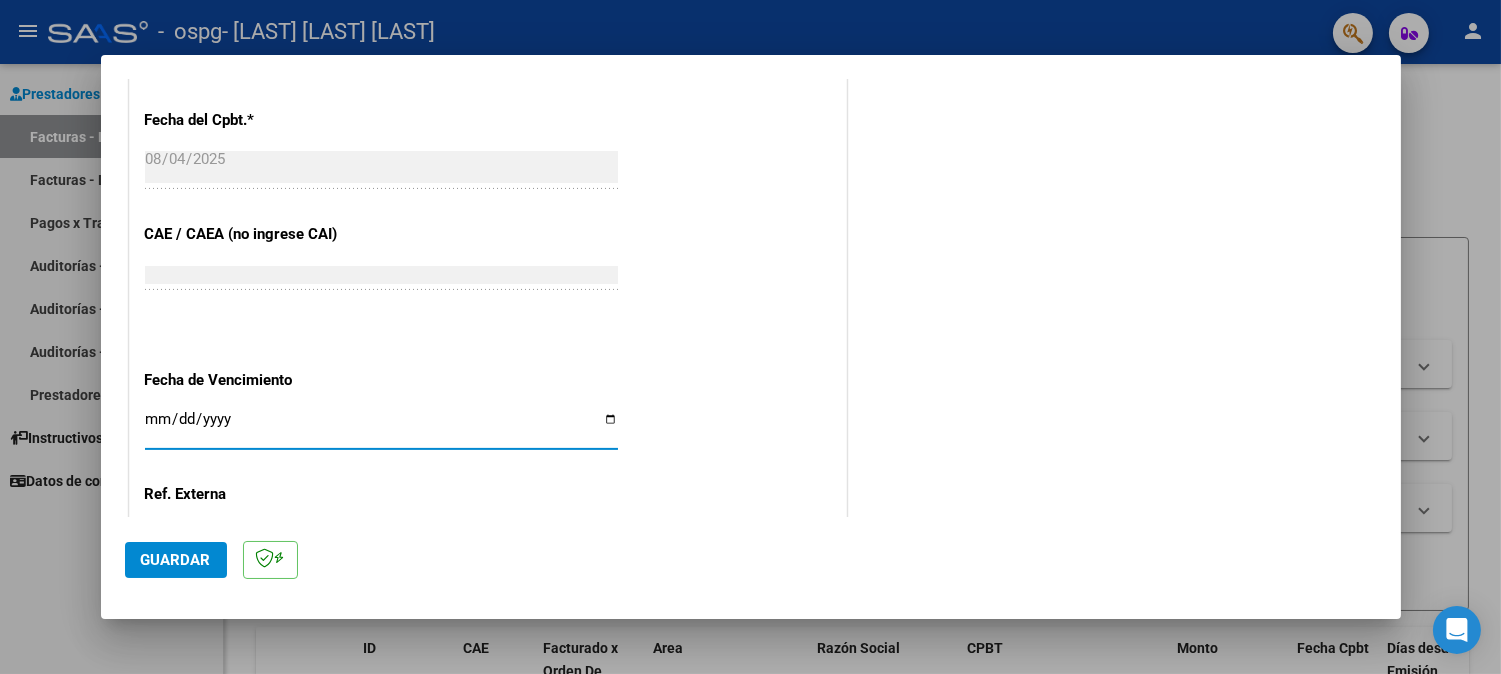 click on "Ingresar la fecha" at bounding box center [381, 427] 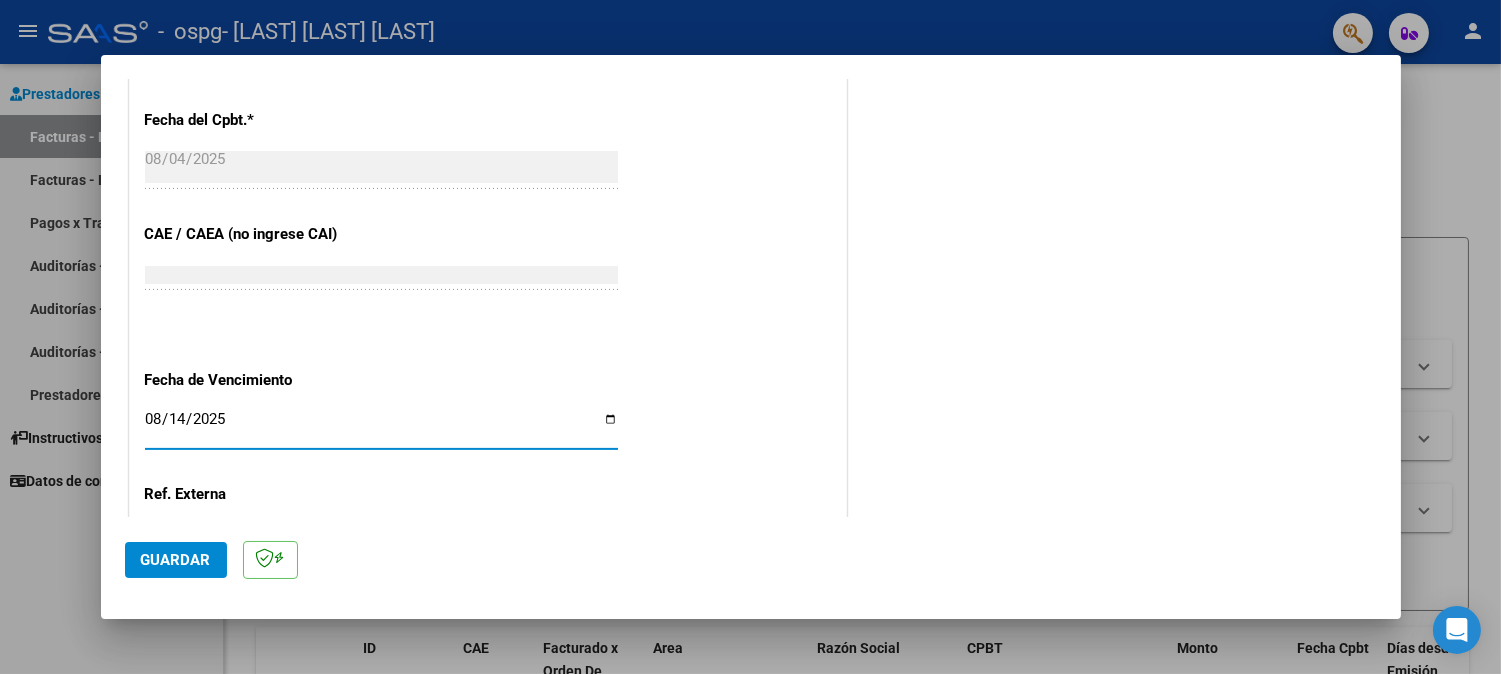 type on "2025-08-14" 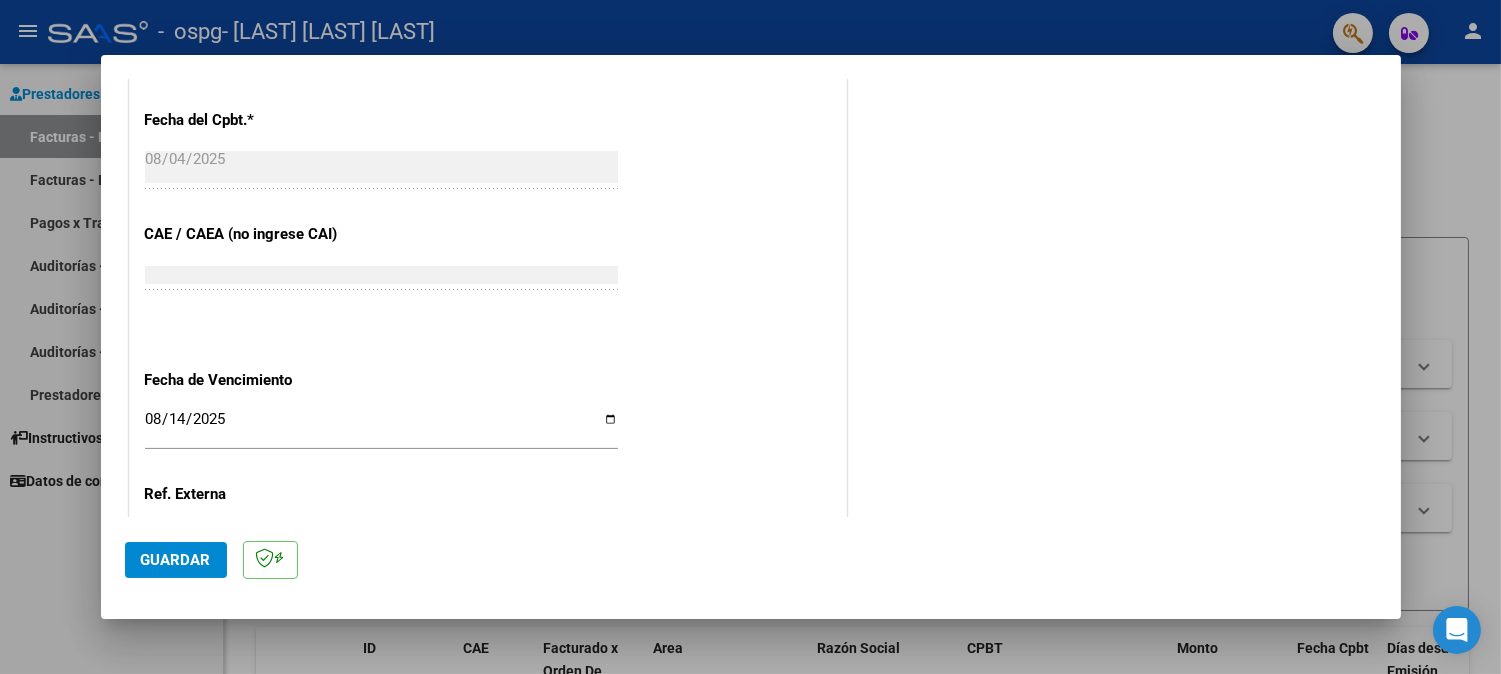scroll, scrollTop: 1283, scrollLeft: 0, axis: vertical 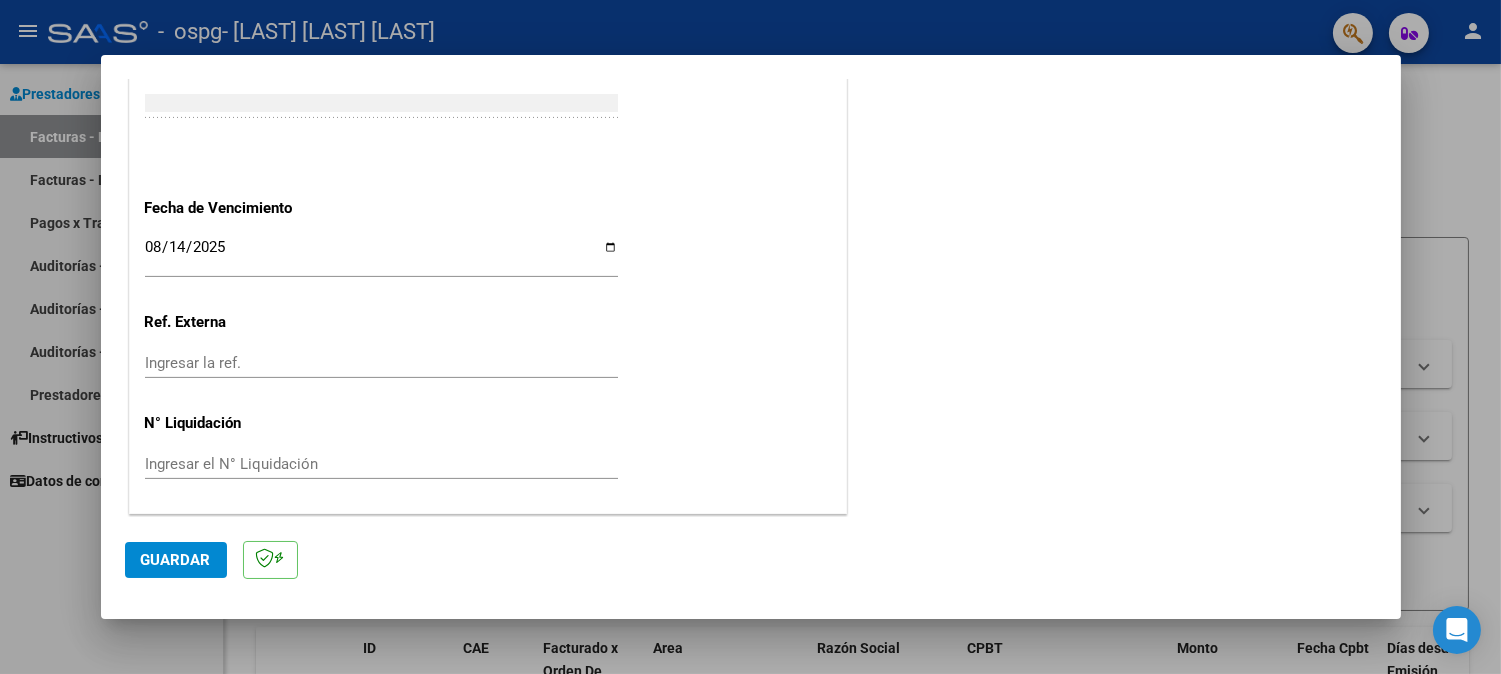 click on "Guardar" 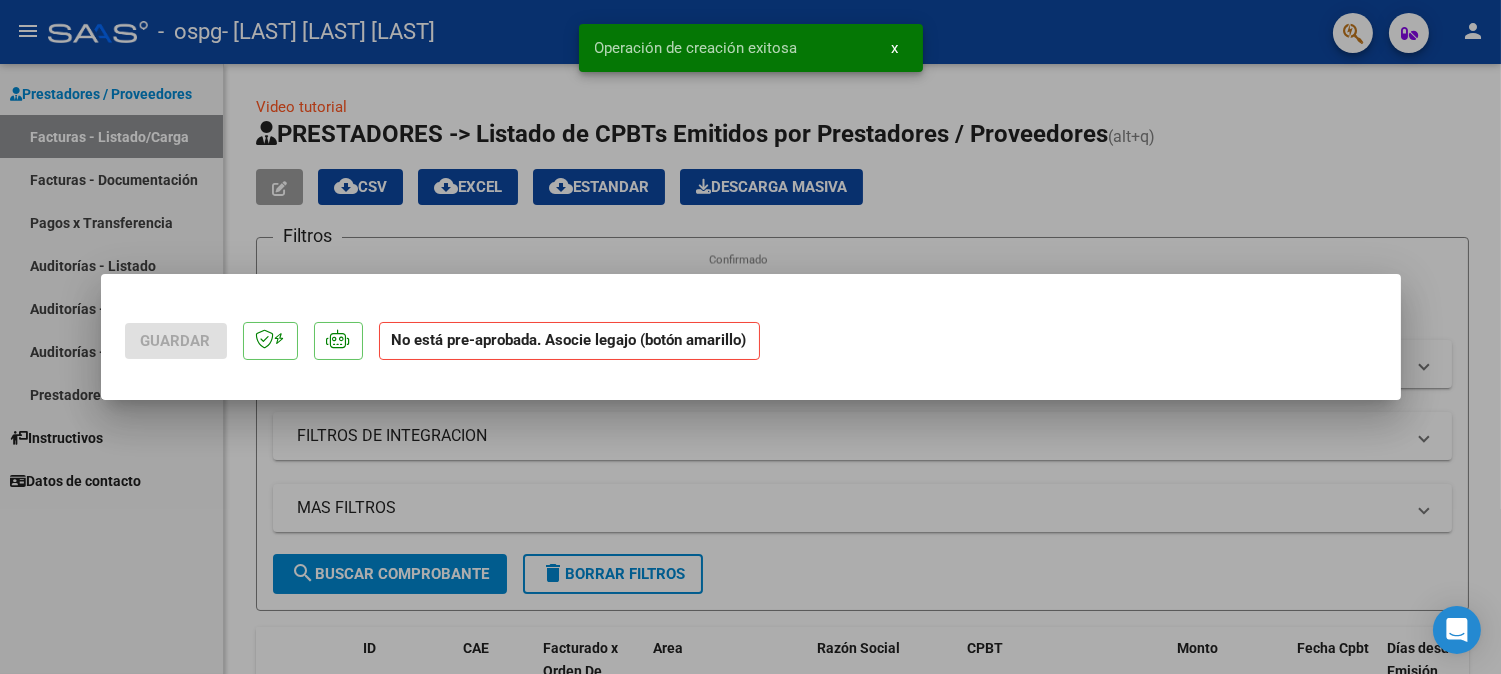 scroll, scrollTop: 0, scrollLeft: 0, axis: both 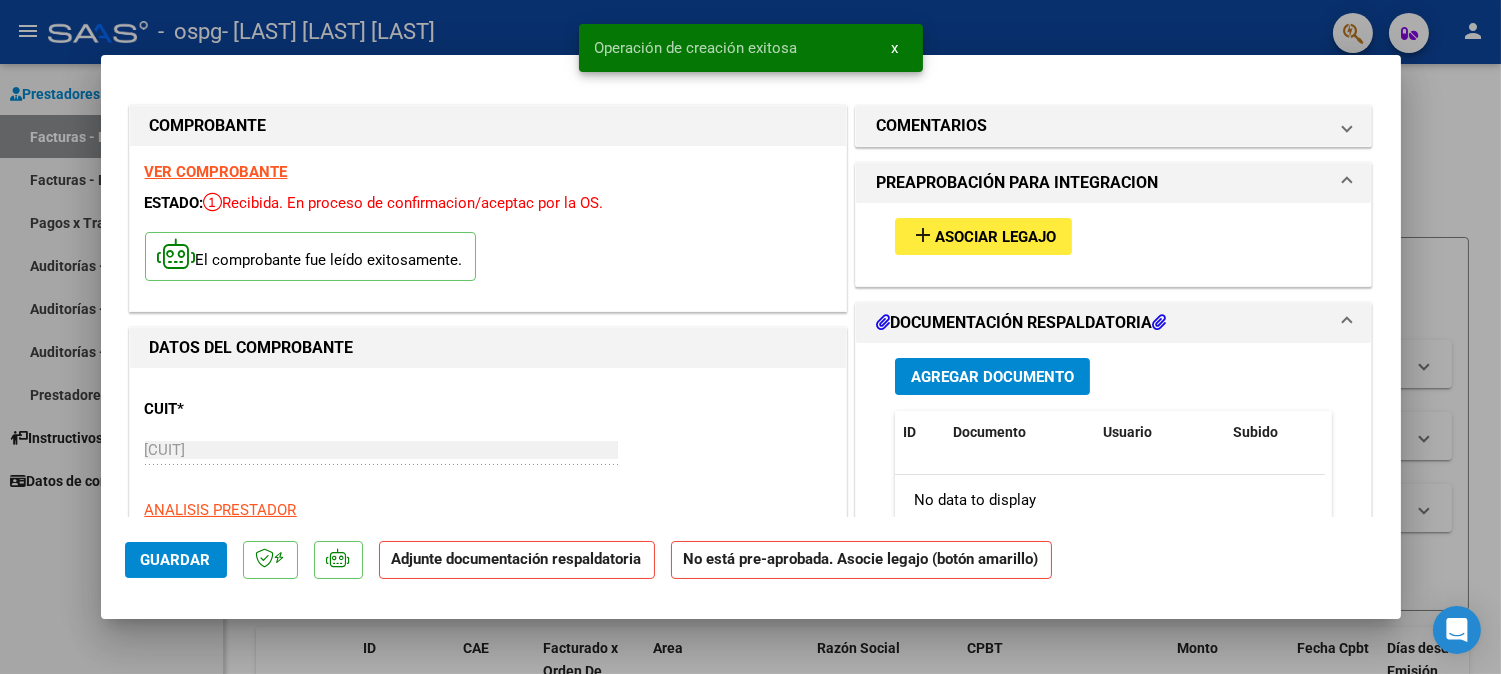click on "Asociar Legajo" at bounding box center [995, 237] 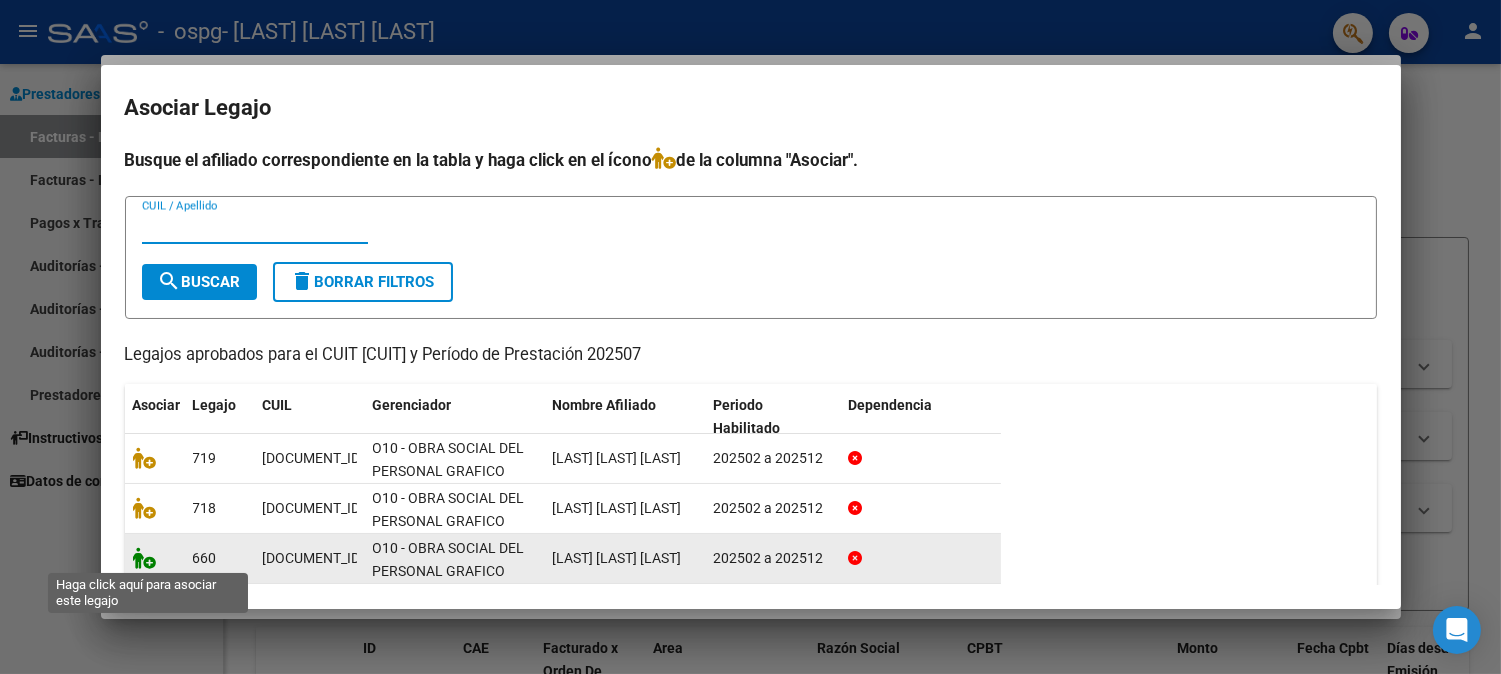 click 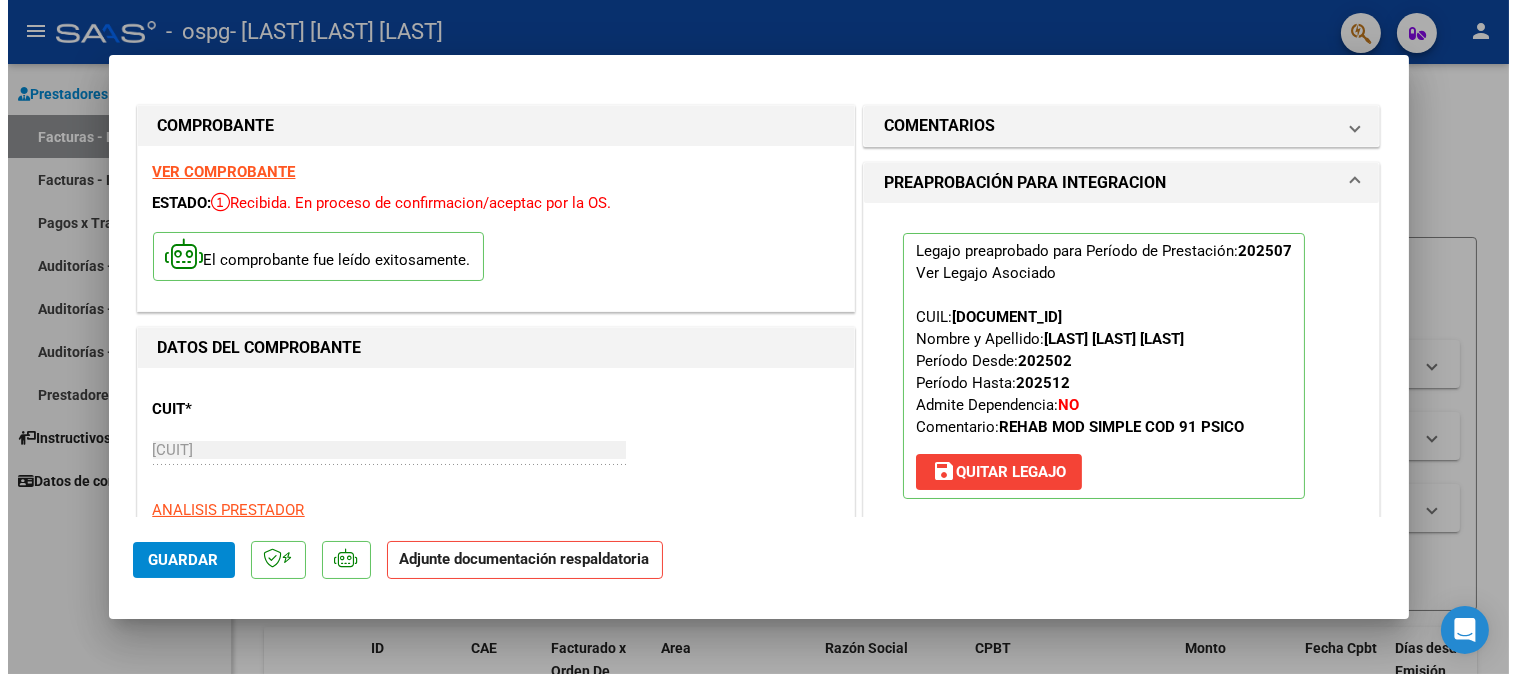 scroll, scrollTop: 335, scrollLeft: 0, axis: vertical 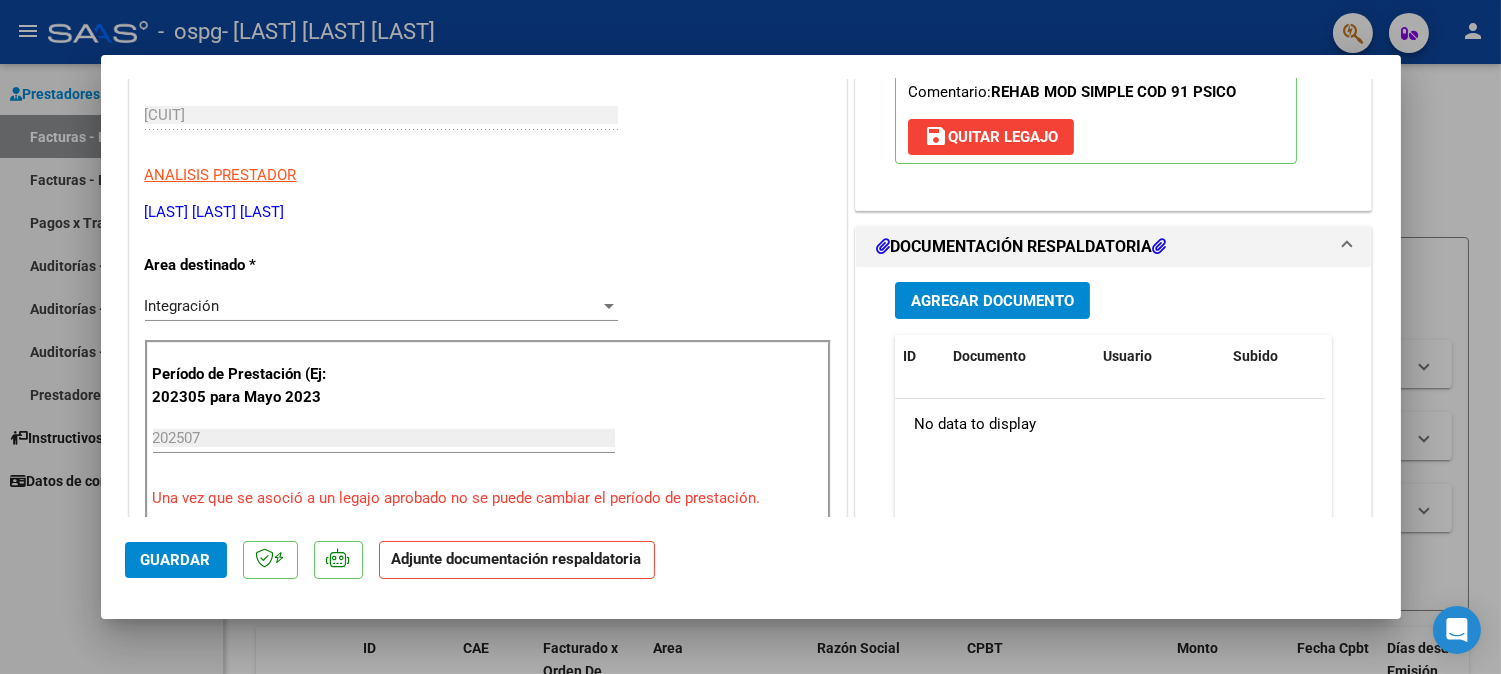 click on "Agregar Documento" at bounding box center (992, 301) 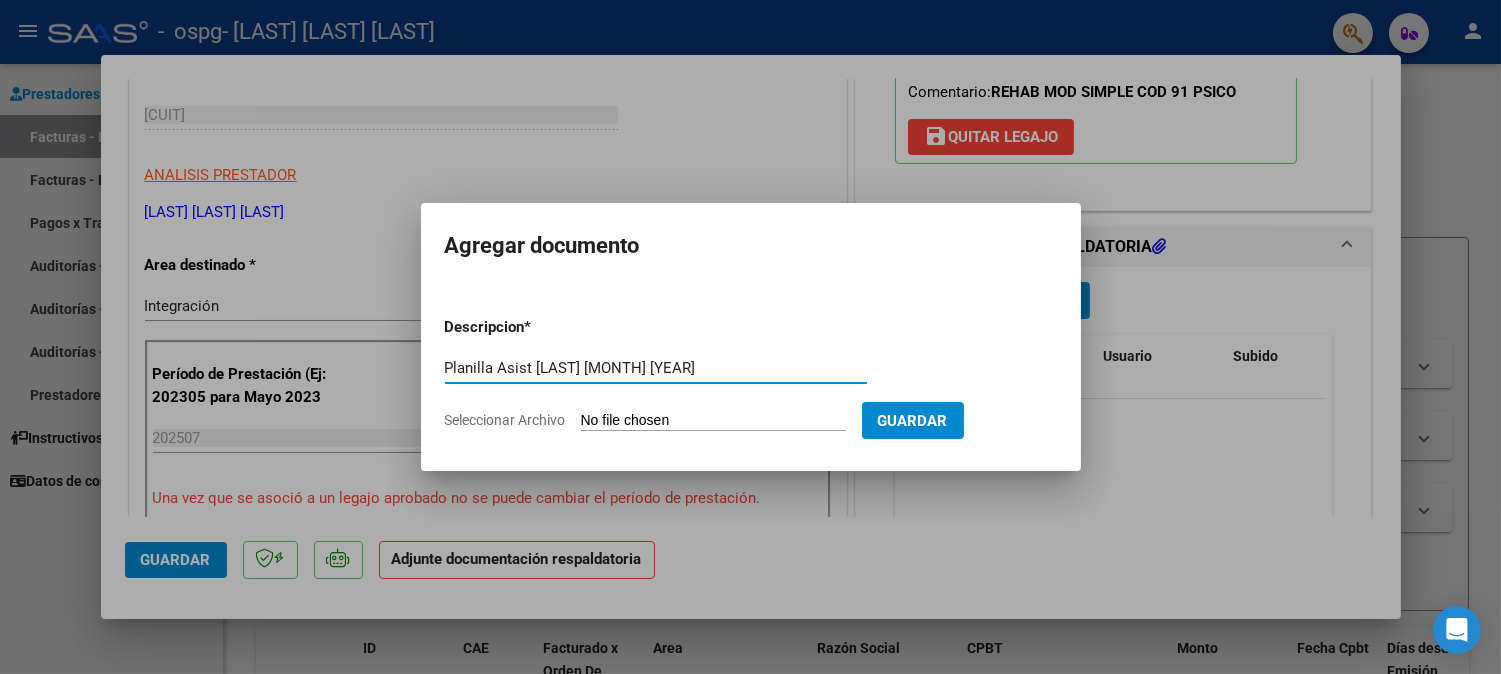 type on "Planilla Asist [LAST] [MONTH] [YEAR]" 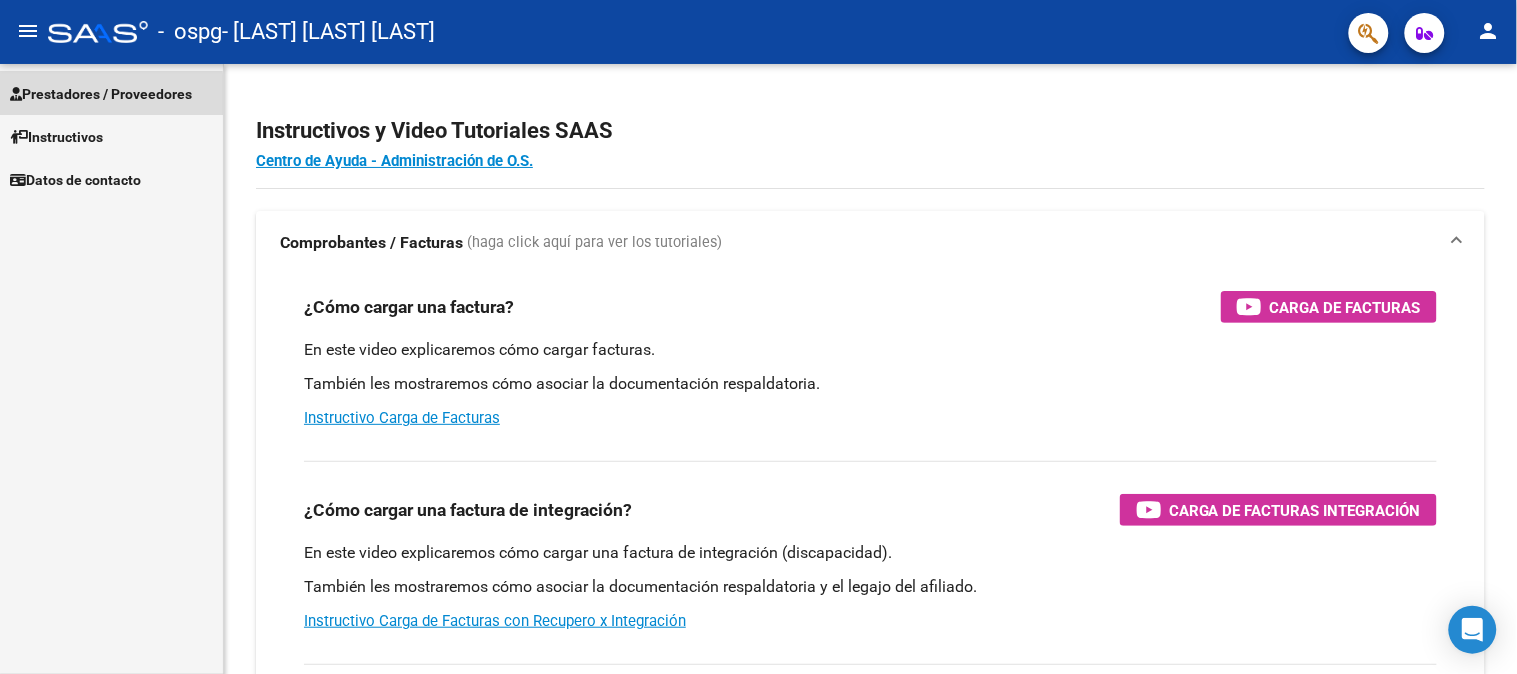 click on "Prestadores / Proveedores" at bounding box center (101, 94) 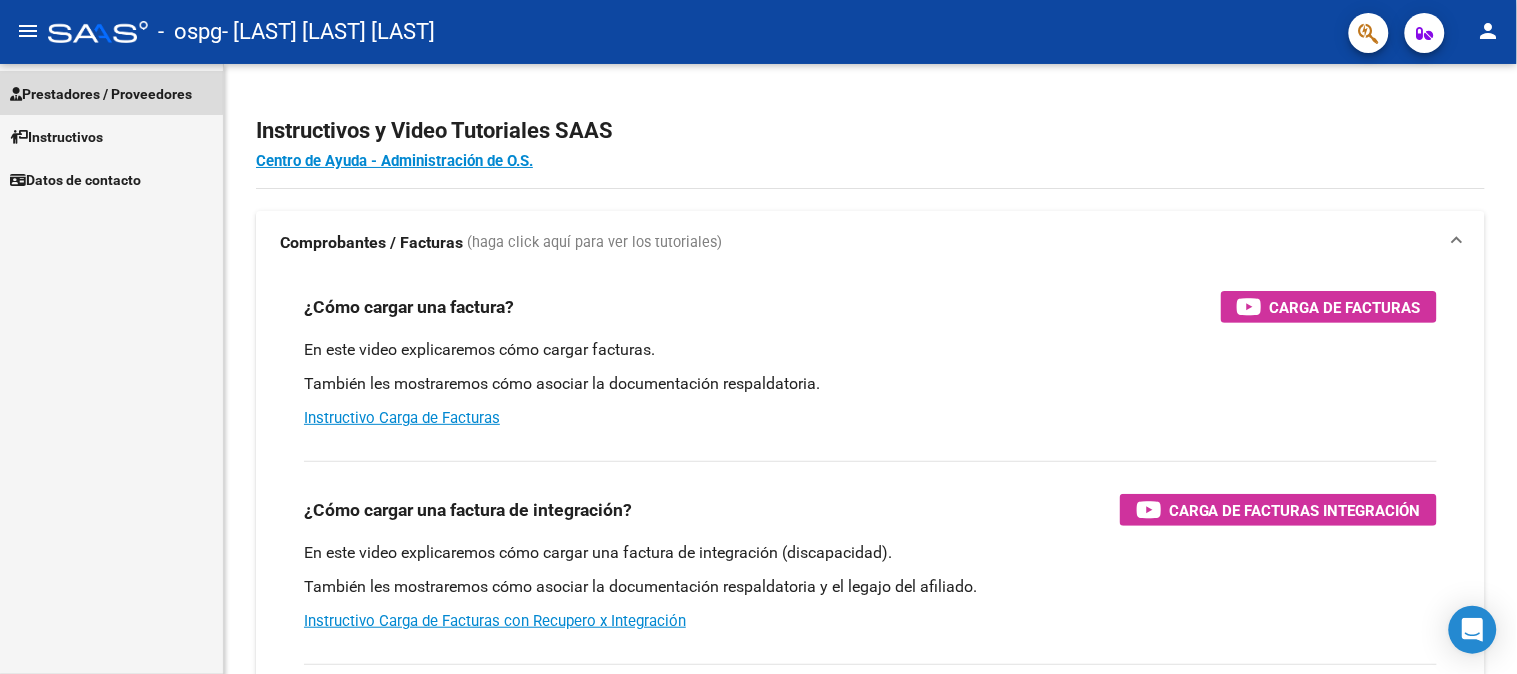 click on "Prestadores / Proveedores" at bounding box center [101, 94] 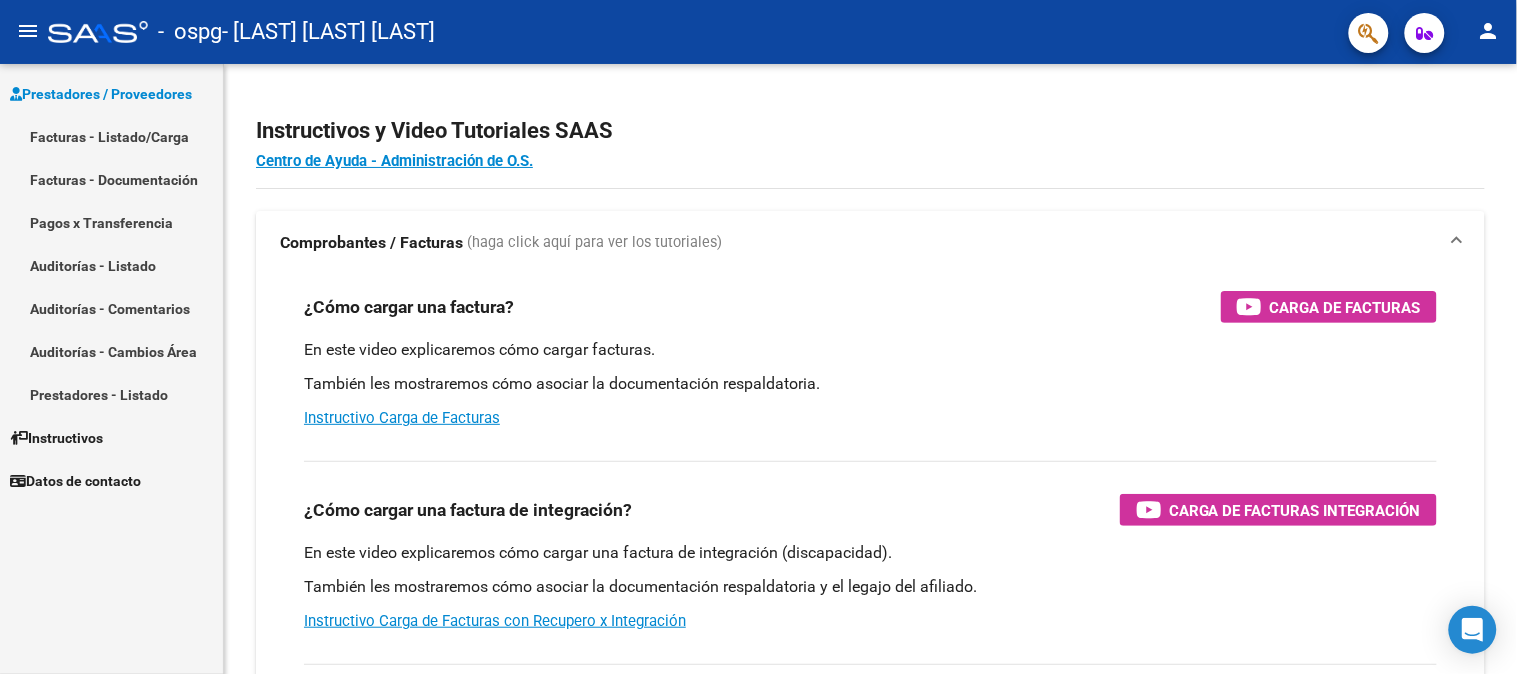 click on "Facturas - Listado/Carga" at bounding box center (111, 136) 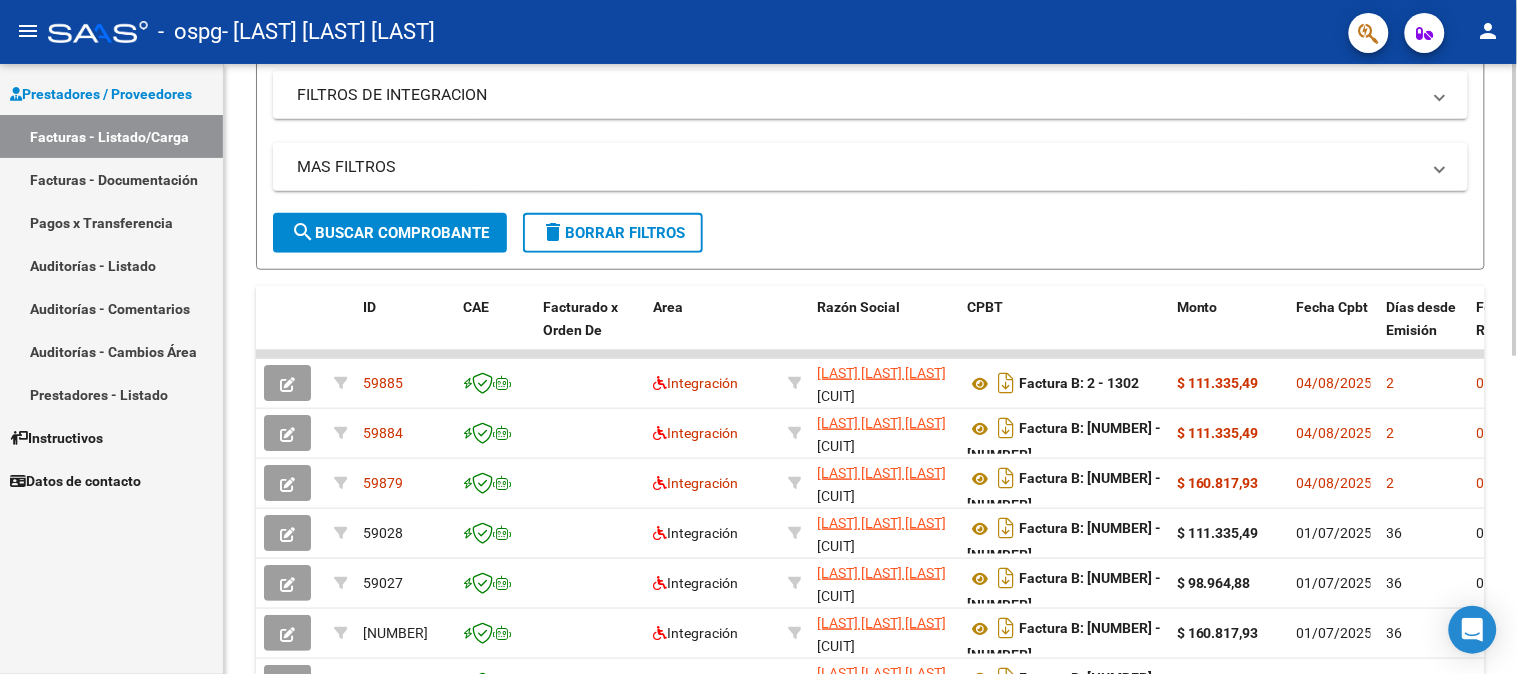 scroll, scrollTop: 384, scrollLeft: 0, axis: vertical 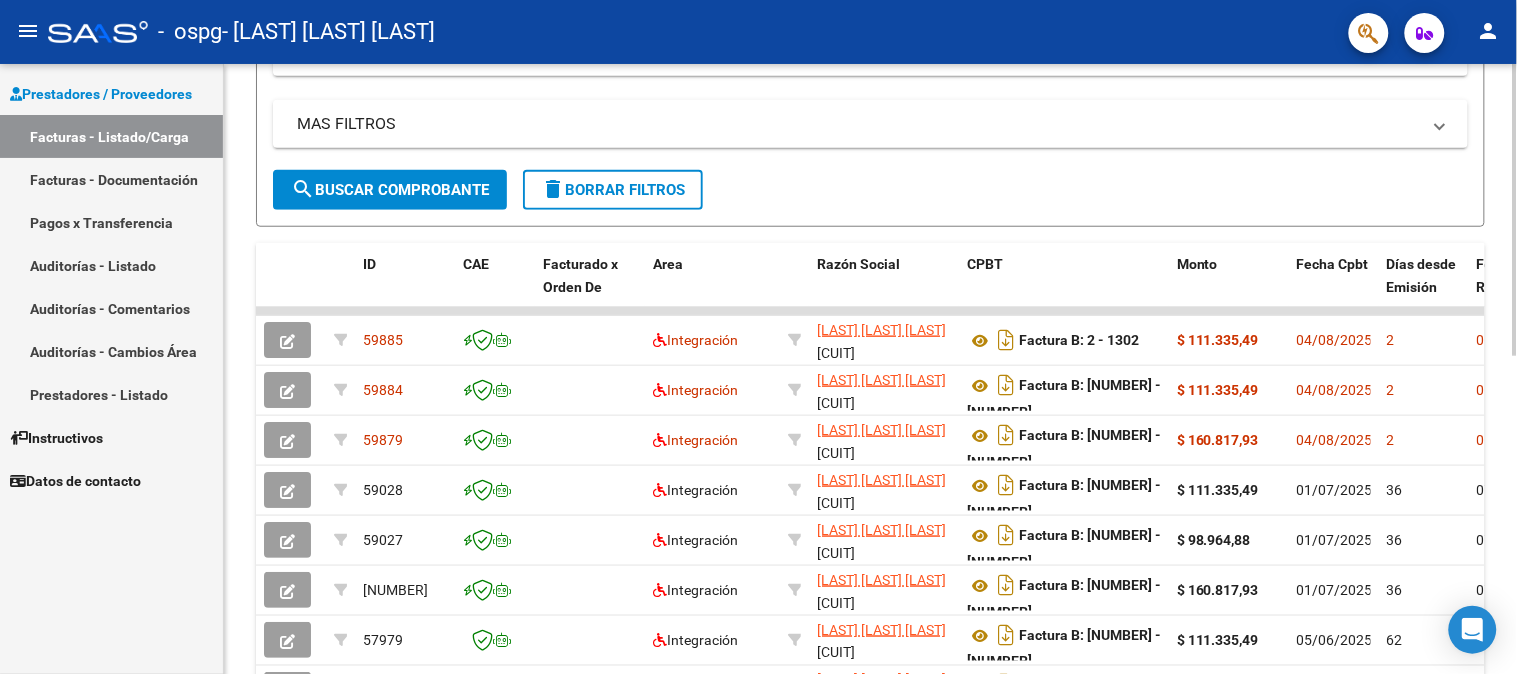 click 